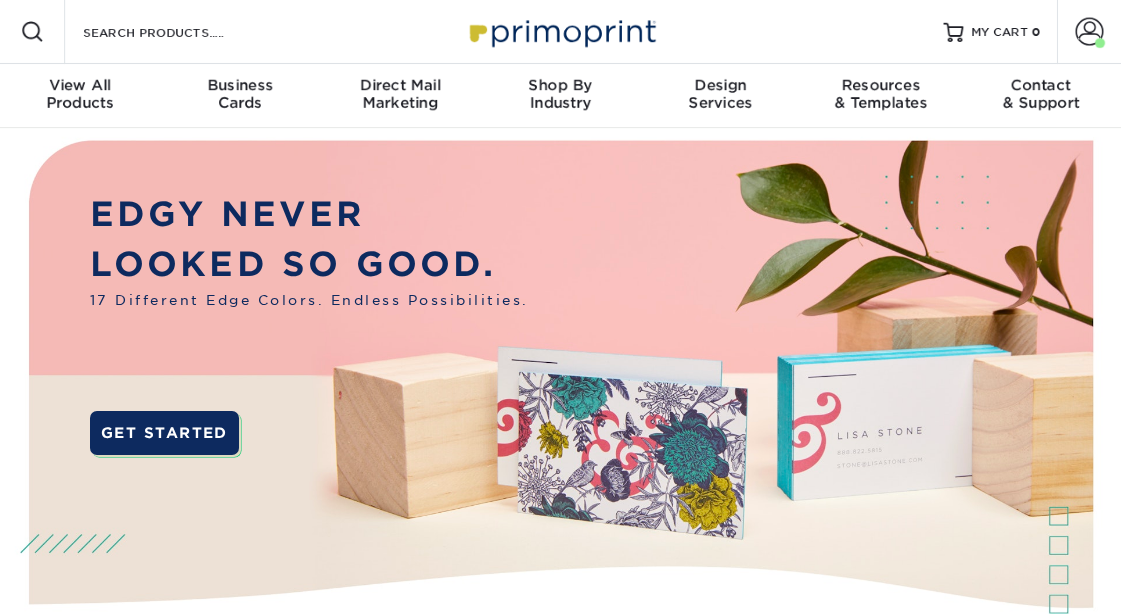 scroll, scrollTop: 0, scrollLeft: 0, axis: both 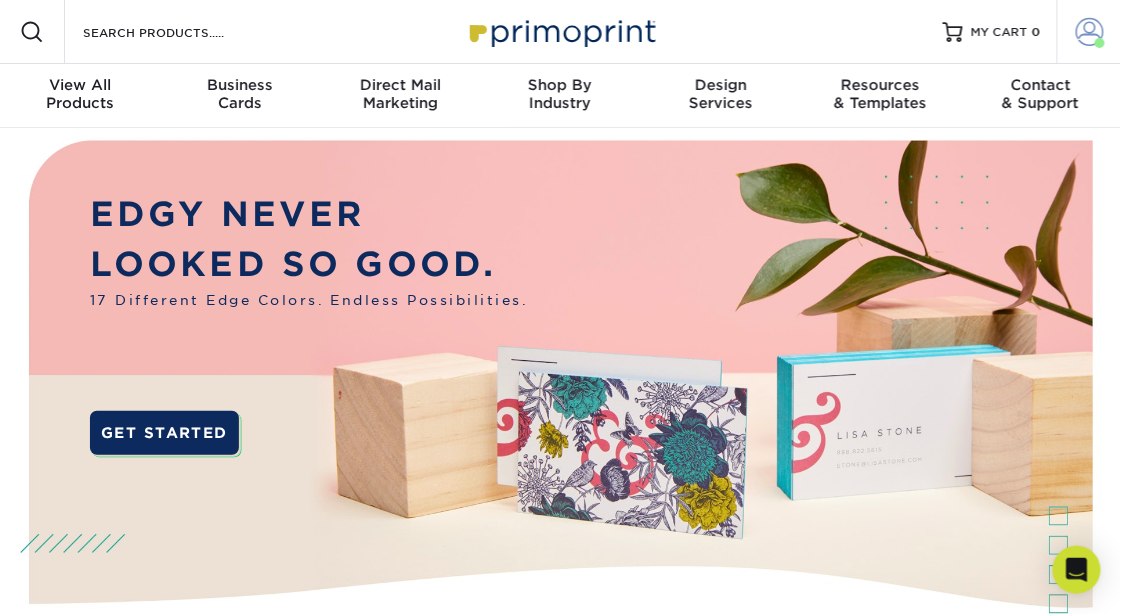 click at bounding box center (1090, 32) 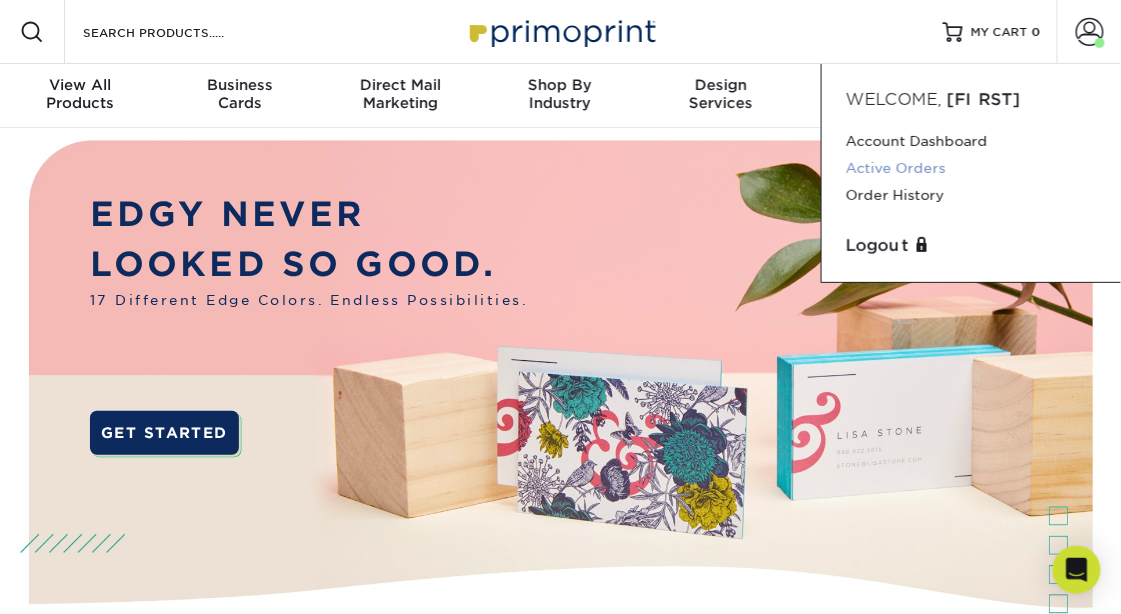 click on "Active Orders" at bounding box center (971, 168) 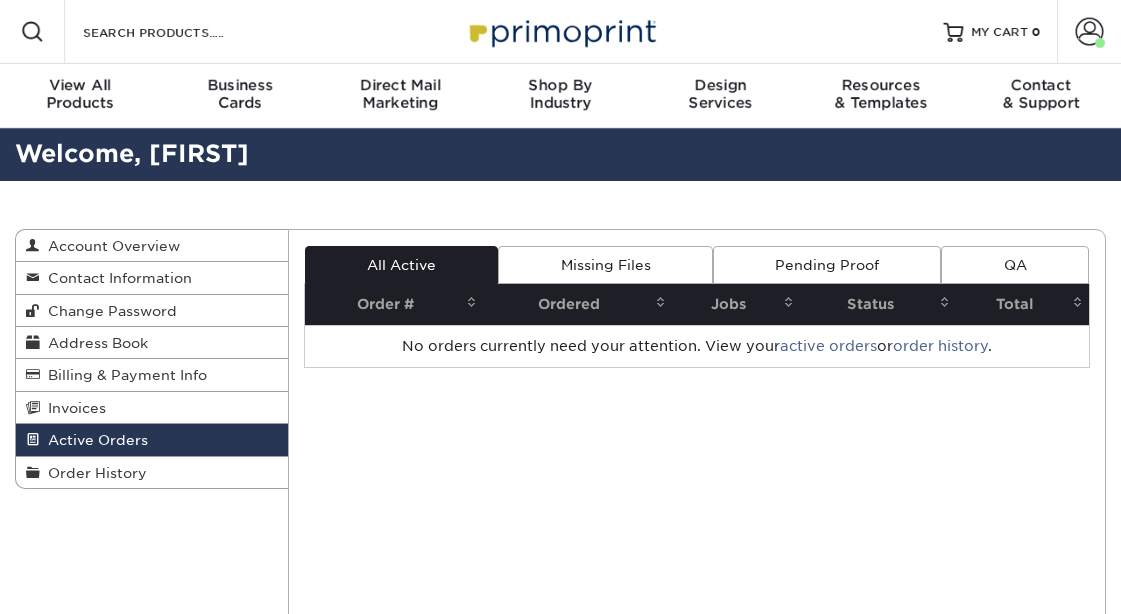 scroll, scrollTop: 0, scrollLeft: 0, axis: both 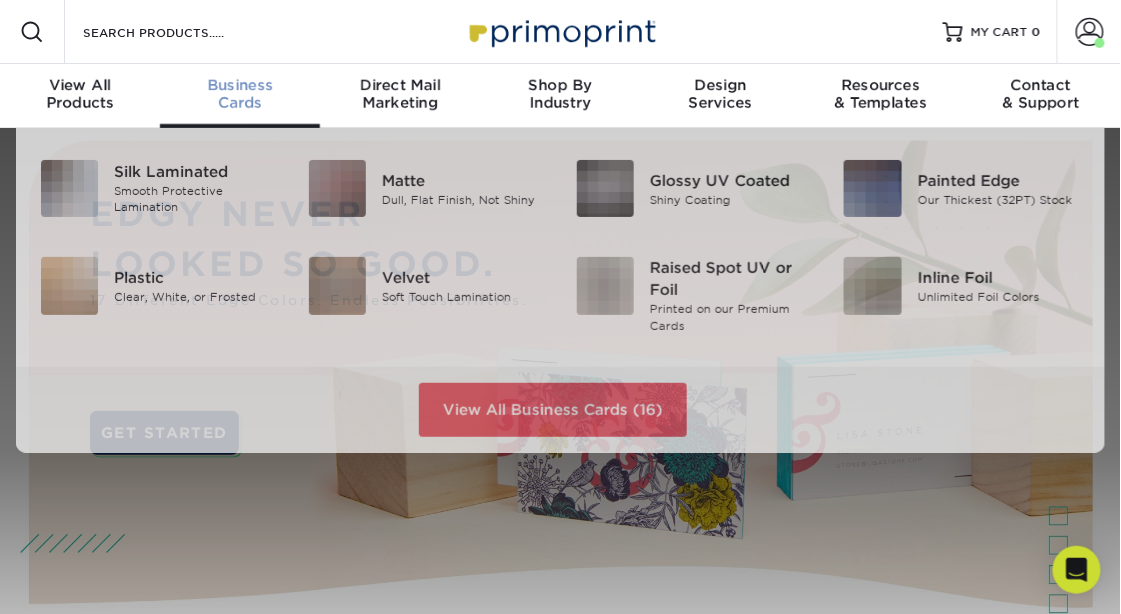 click on "Business" at bounding box center (240, 85) 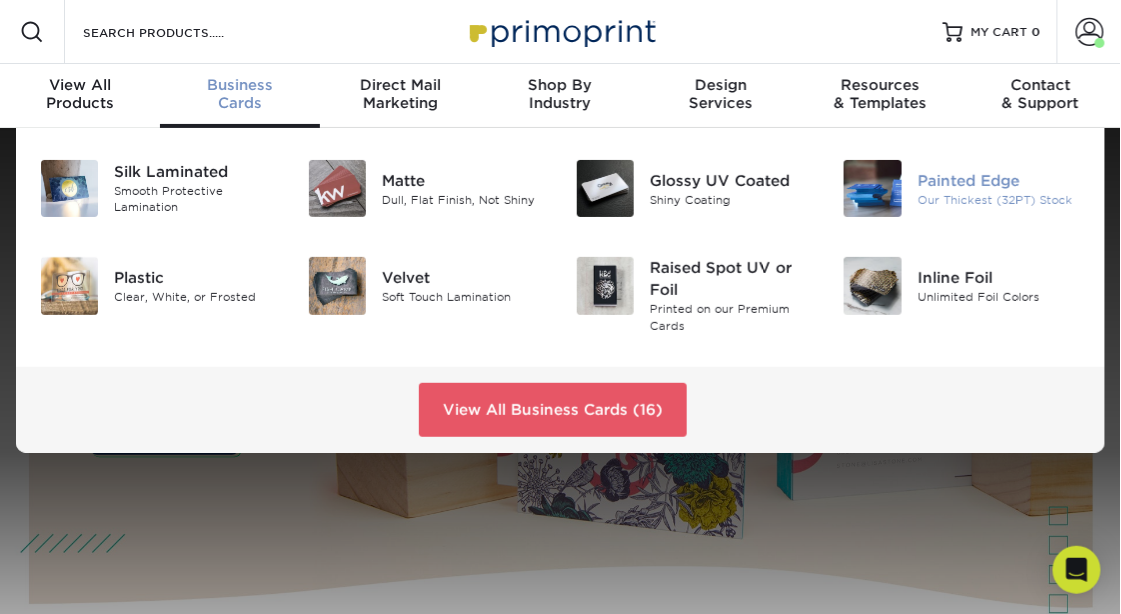 click at bounding box center (872, 188) 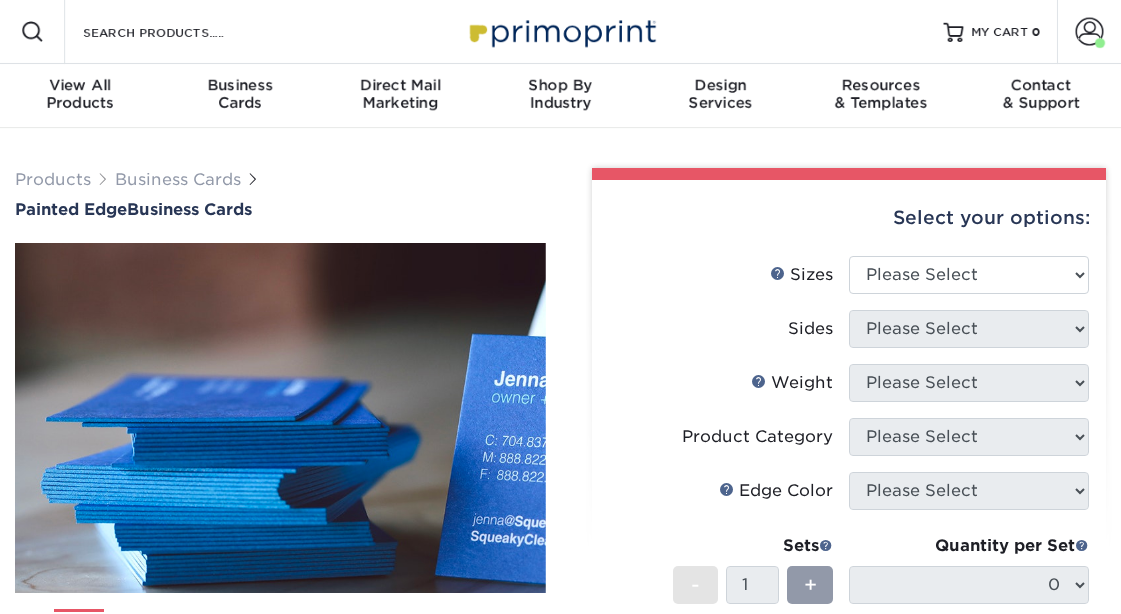 scroll, scrollTop: 0, scrollLeft: 0, axis: both 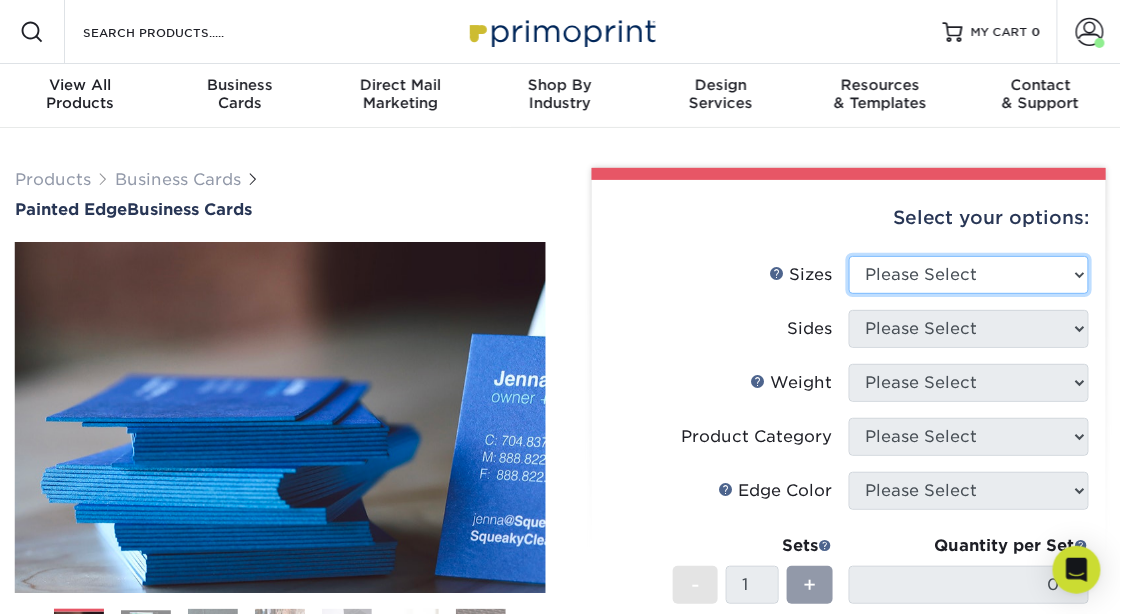 click on "Please Select
2" x 3.5" - Standard
2.125" x 3.375" - European
2.5" x 2.5" - Square" at bounding box center (969, 275) 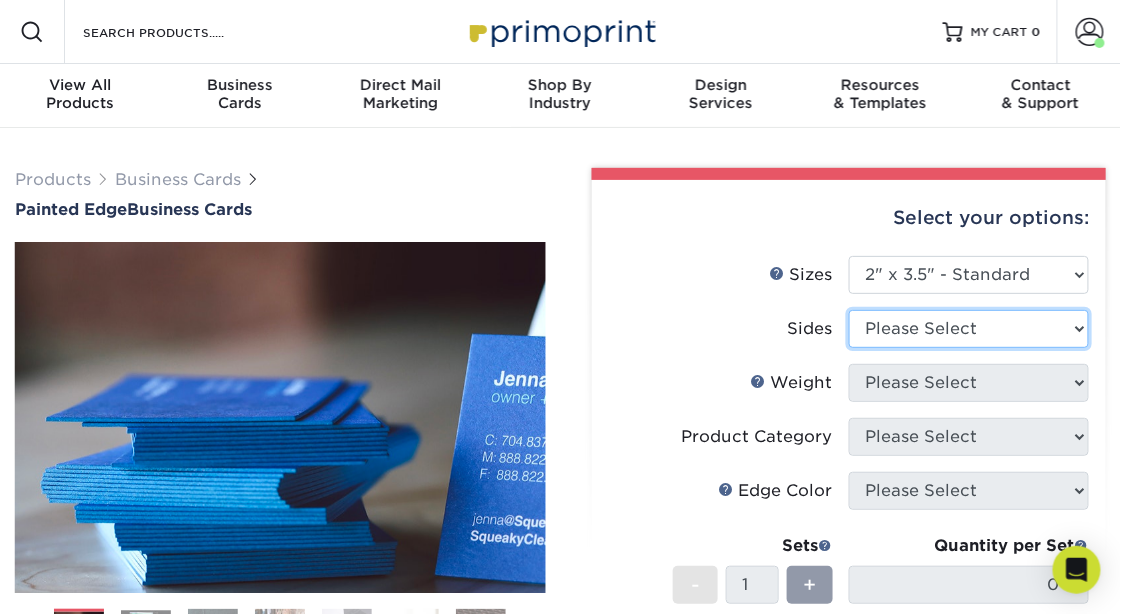 click on "Please Select Print Both Sides Print Front Only" at bounding box center [969, 329] 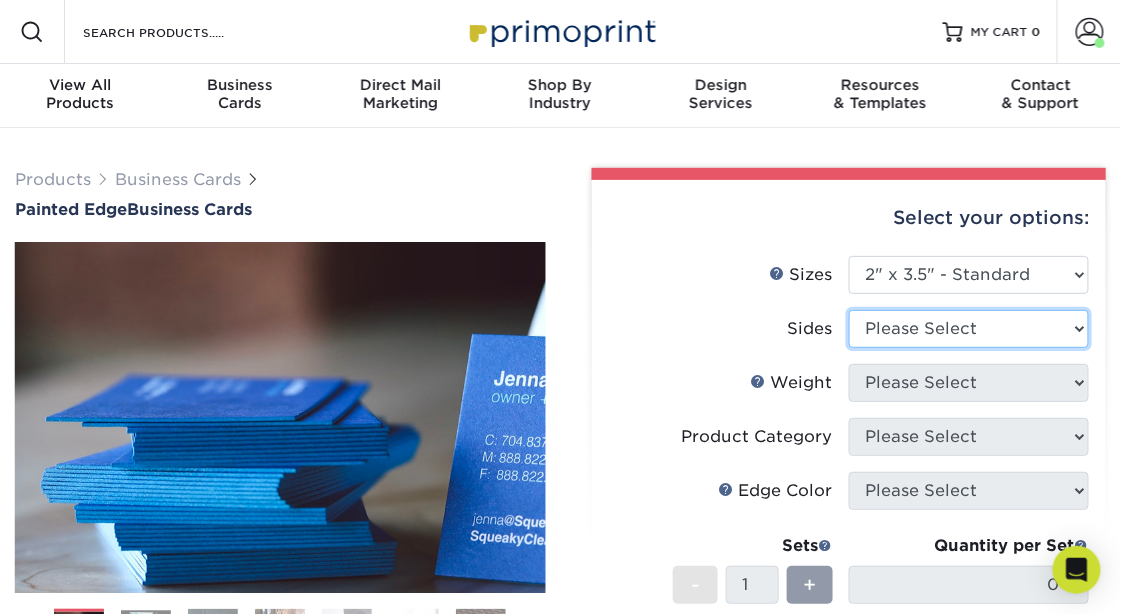 select on "13abbda7-1d64-4f25-8bb2-c179b224825d" 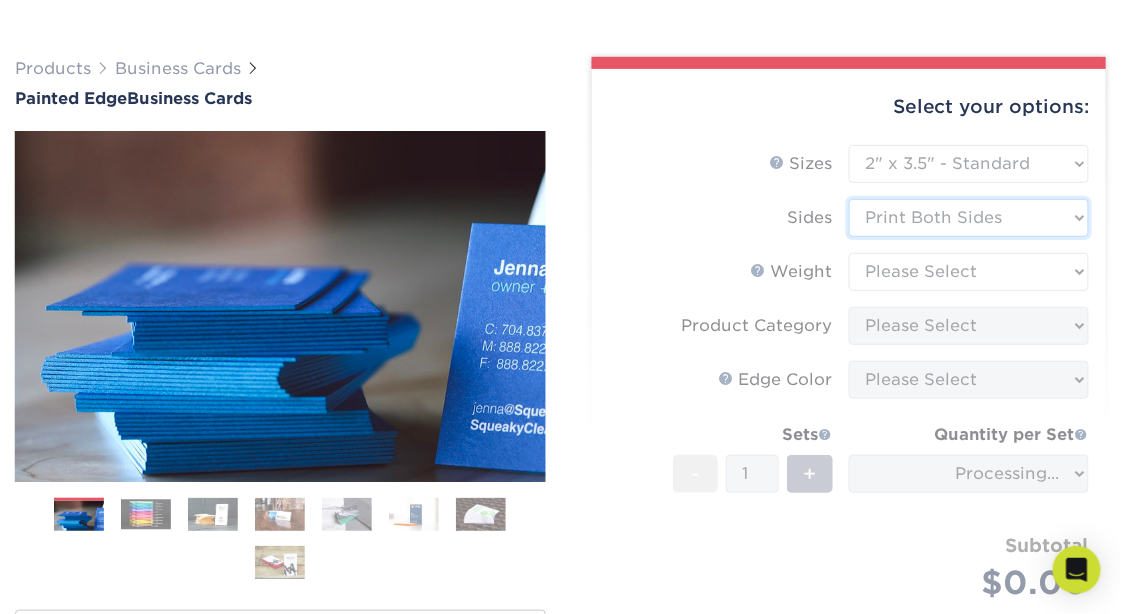 scroll, scrollTop: 114, scrollLeft: 0, axis: vertical 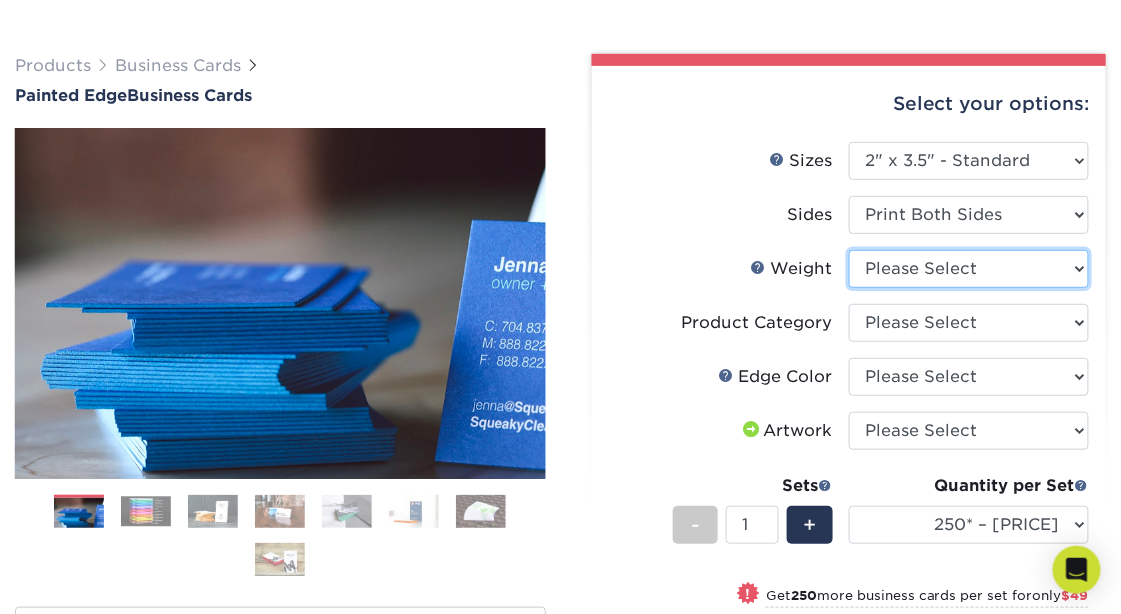 click on "Please Select 32PTUC" at bounding box center (969, 269) 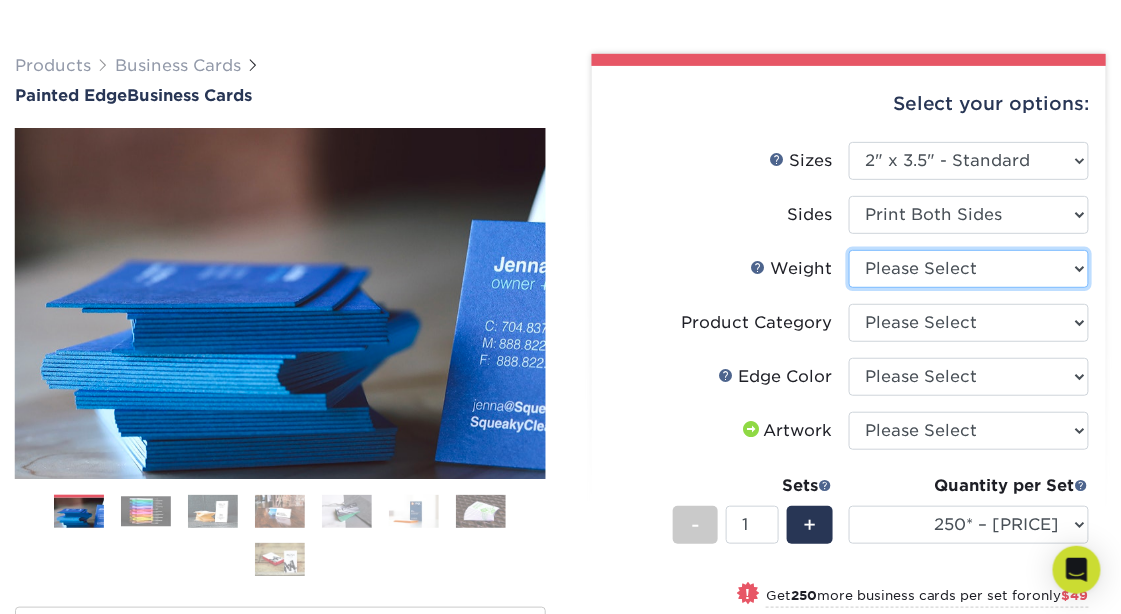 select on "32PTUC" 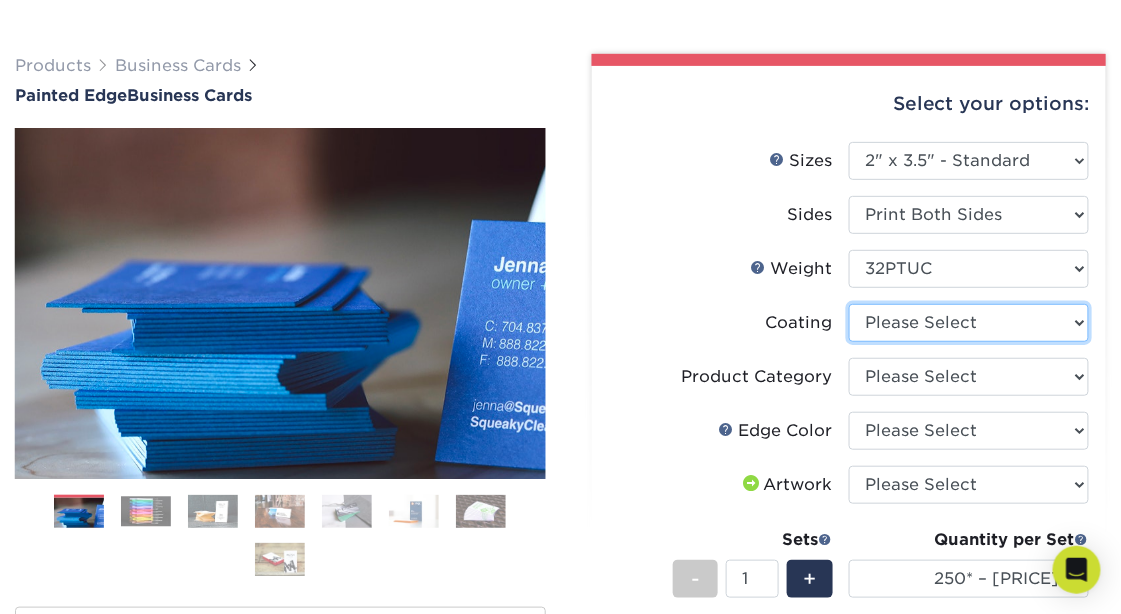 click at bounding box center [969, 323] 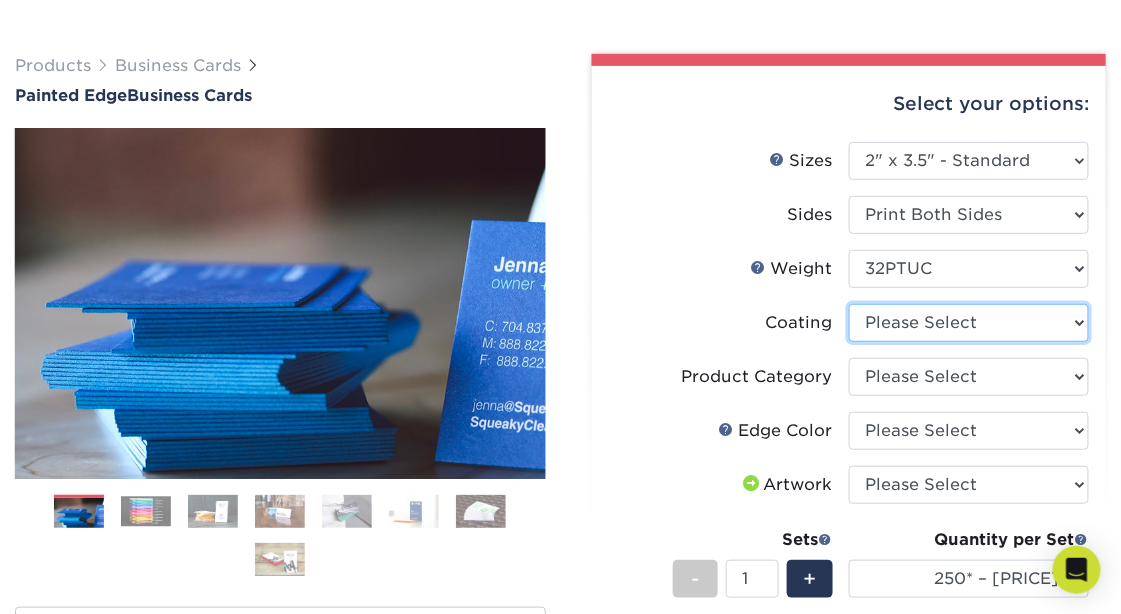 select on "3e7618de-abca-4bda-9f97-8b9129e913d8" 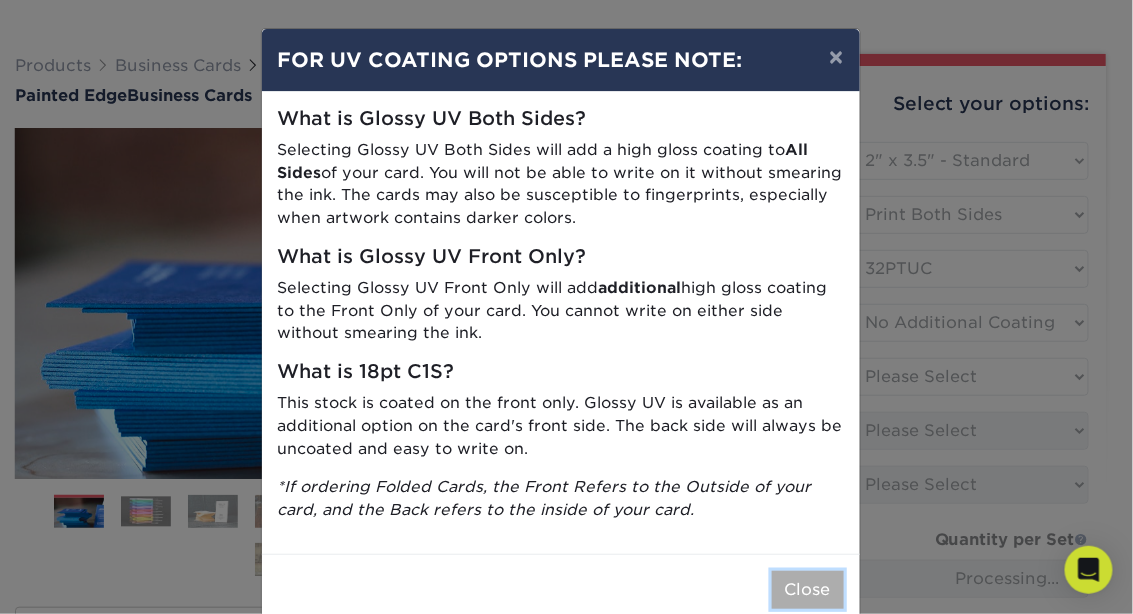 click on "Close" at bounding box center [808, 590] 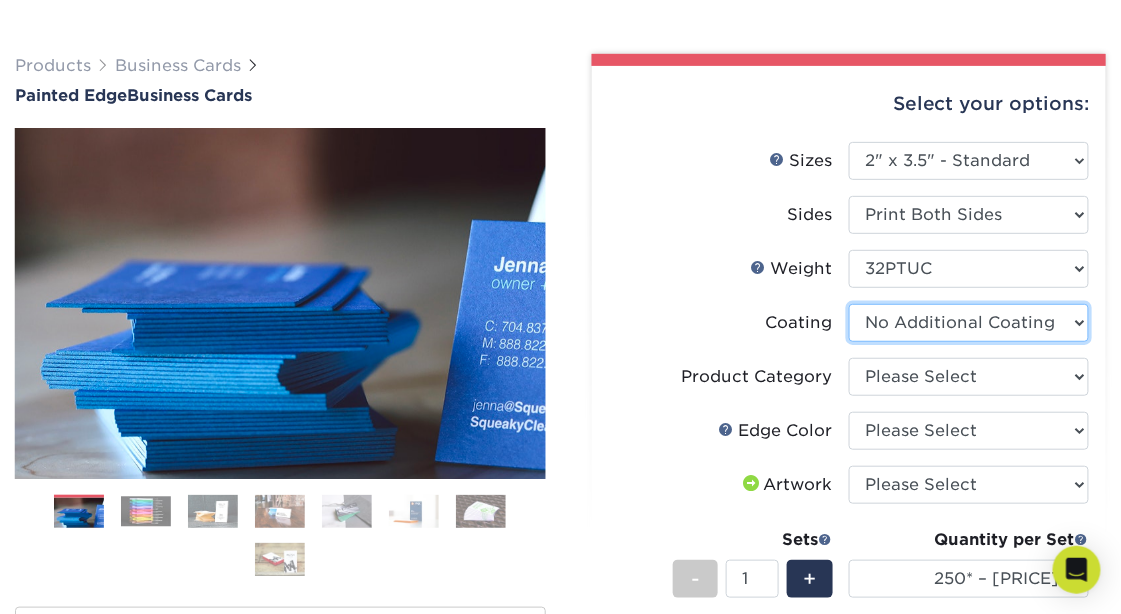 click at bounding box center [969, 323] 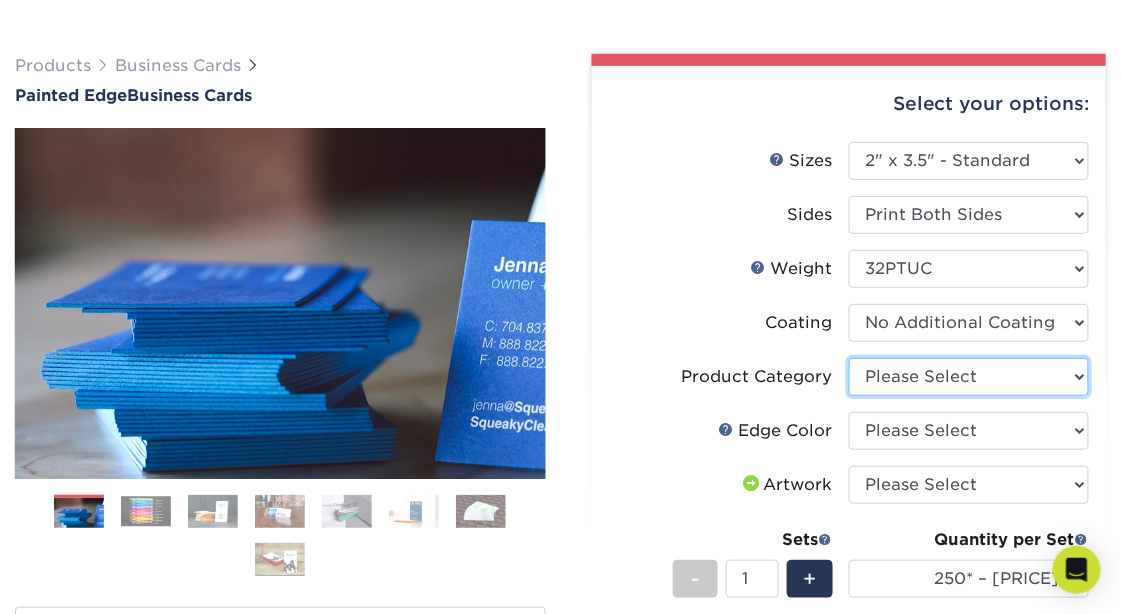 click on "Please Select Business Cards" at bounding box center (969, 377) 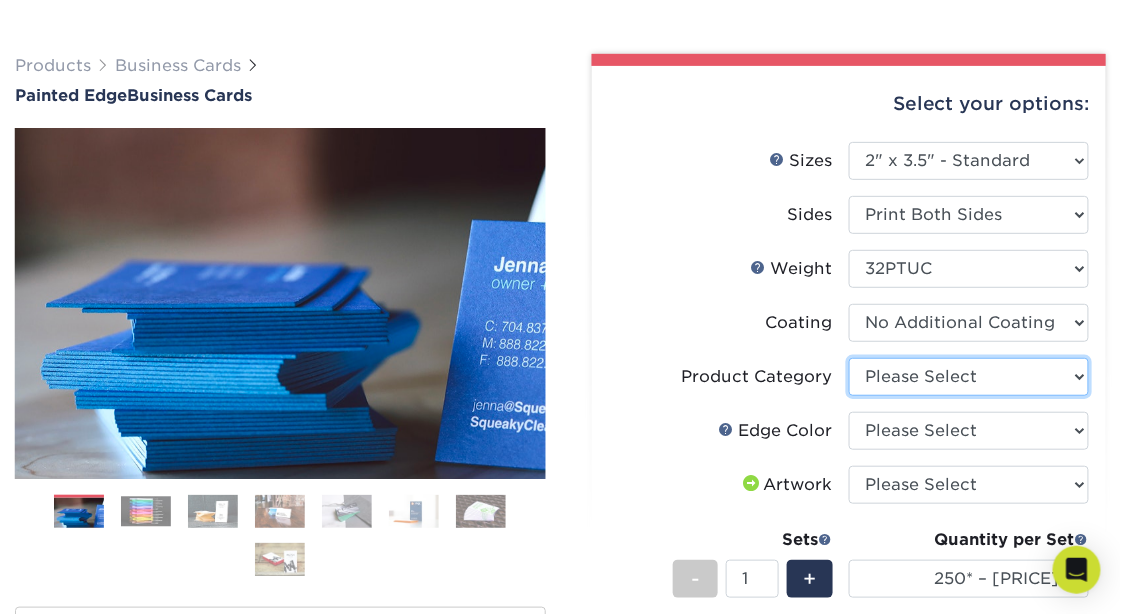 select on "3b5148f1-0588-4f88-a218-97bcfdce65c1" 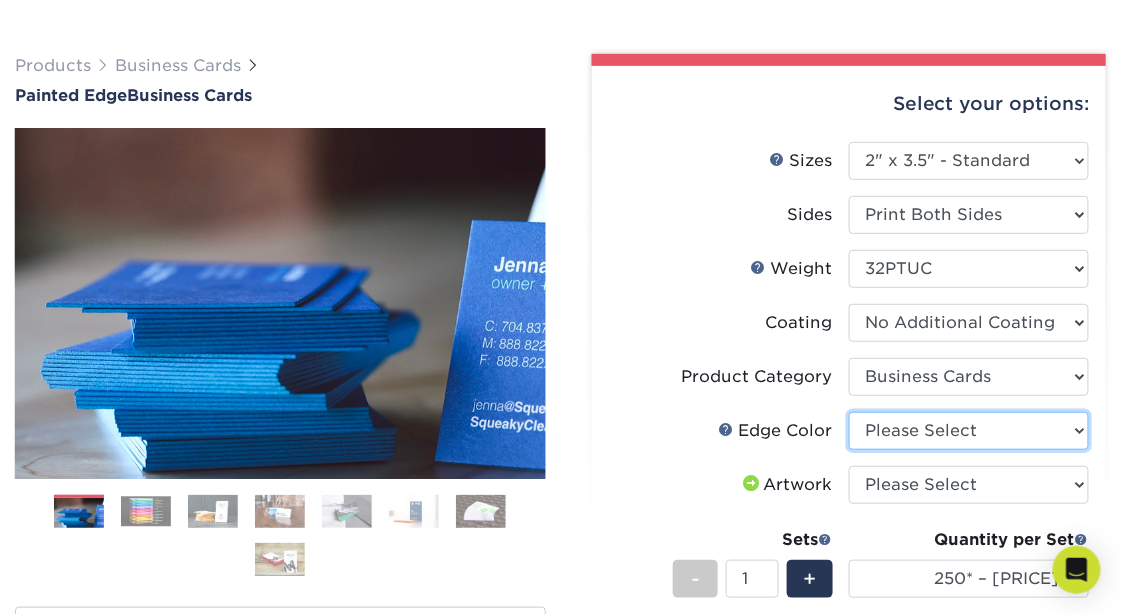click on "Please Select Charcoal Black Brown Blue Pearlescent Blue Pearlescent Gold Pearlescent Green Pearlescent Pink Pearlescent Orange Pearlescent Purple Pearlescent Yellow Orange Pink Purple Red Turquoise White (Not Painted) Yellow" at bounding box center [969, 431] 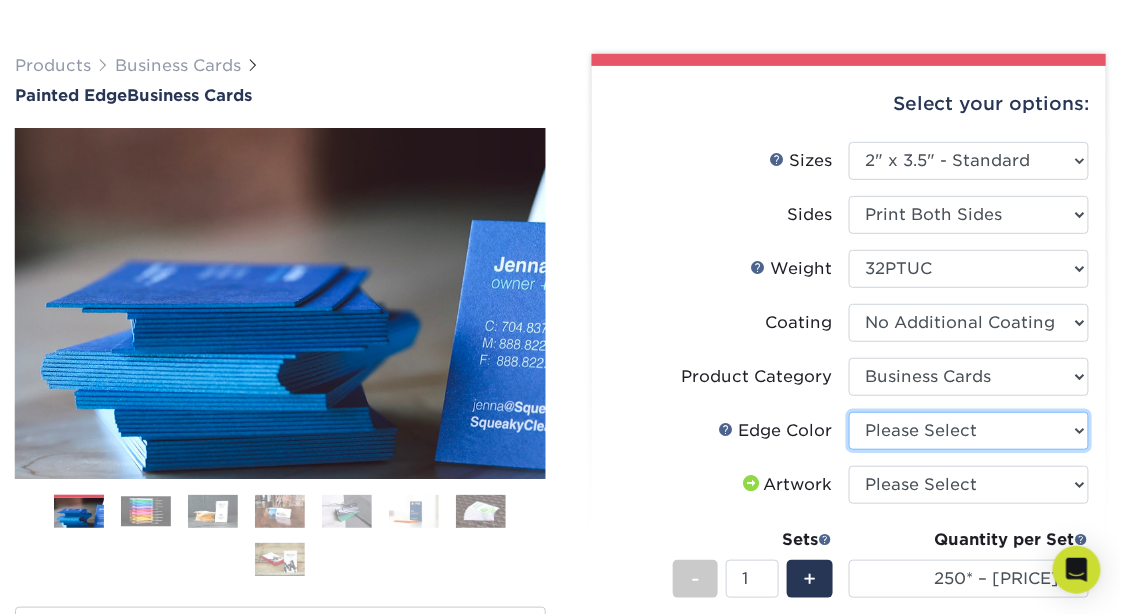 select on "1ae850e6-61c5-45b7-a71d-f488378c5a25" 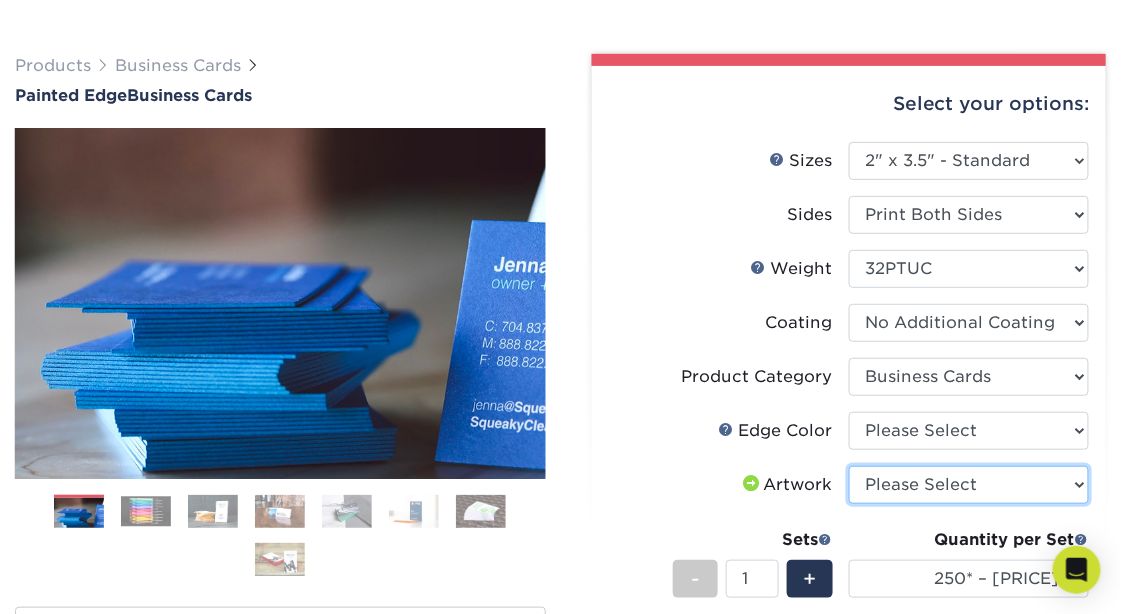 click on "Please Select I will upload files I need a design - $100" at bounding box center (969, 485) 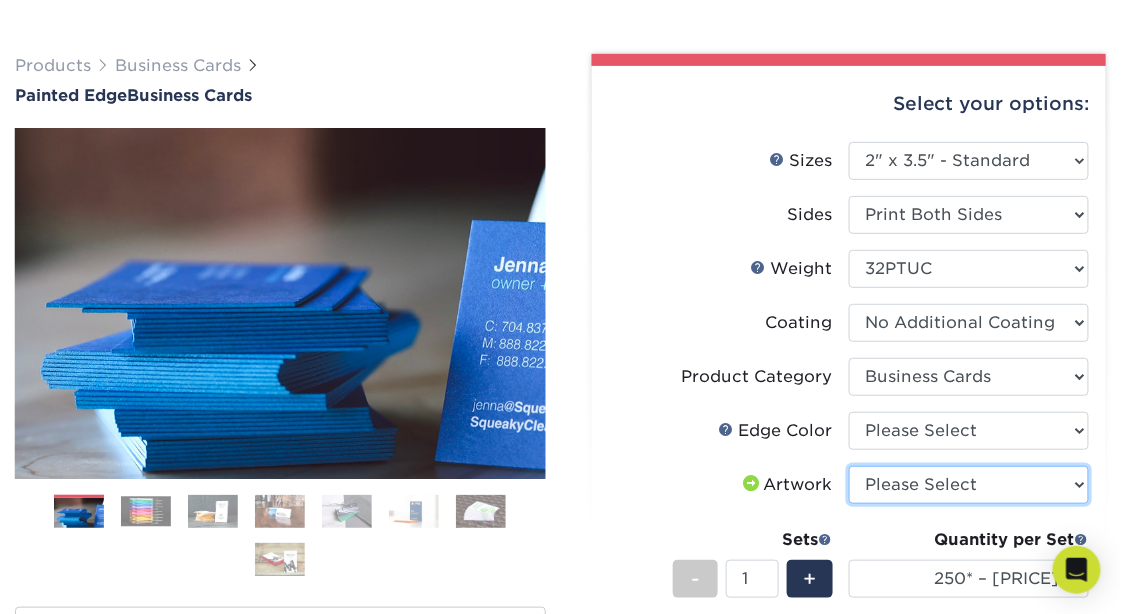select on "upload" 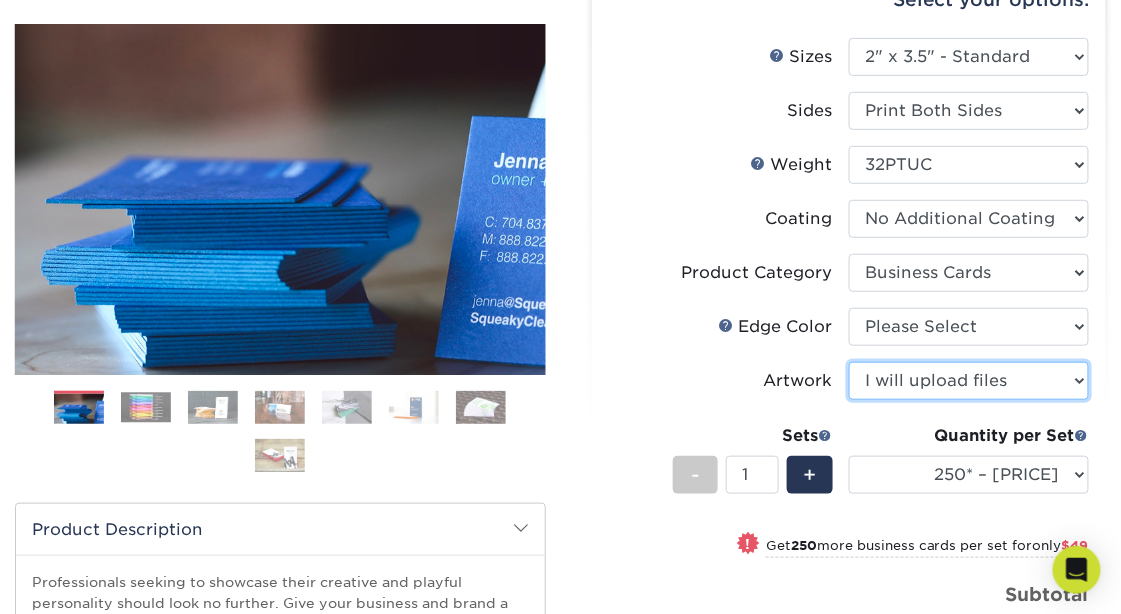scroll, scrollTop: 222, scrollLeft: 0, axis: vertical 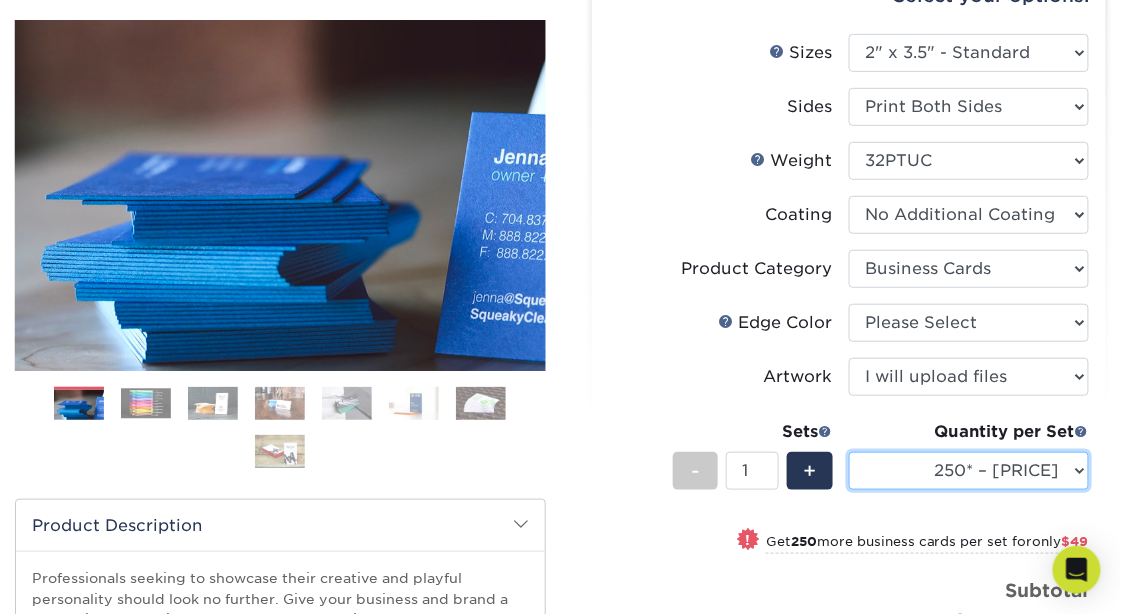 click on "250* – $168.00 500* – $217.00 1000* – $339.00" at bounding box center [969, 471] 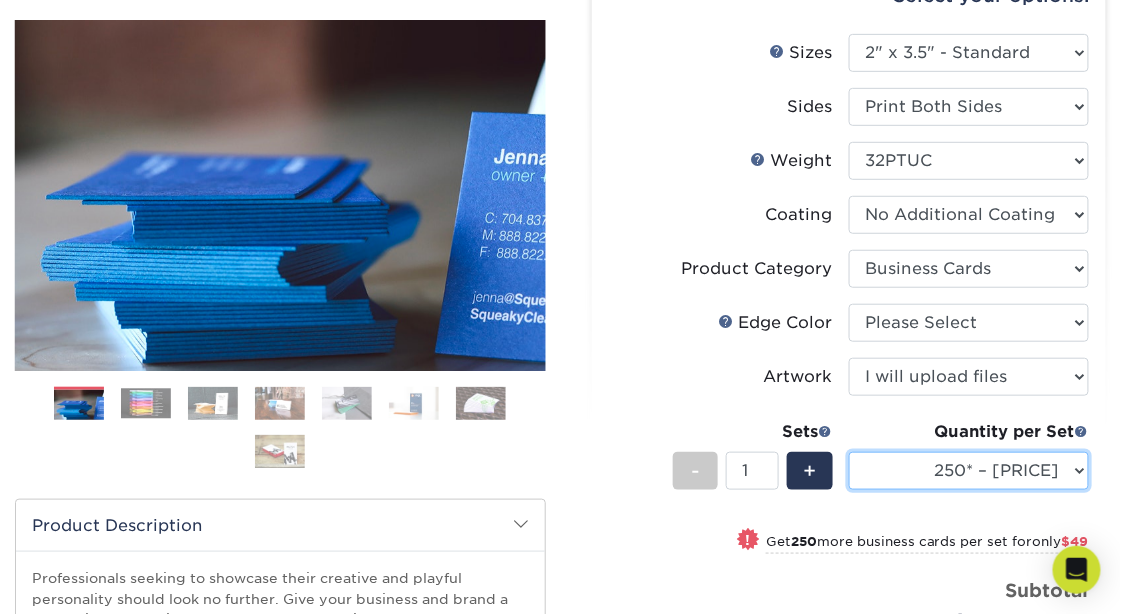 select on "500* – $217.00" 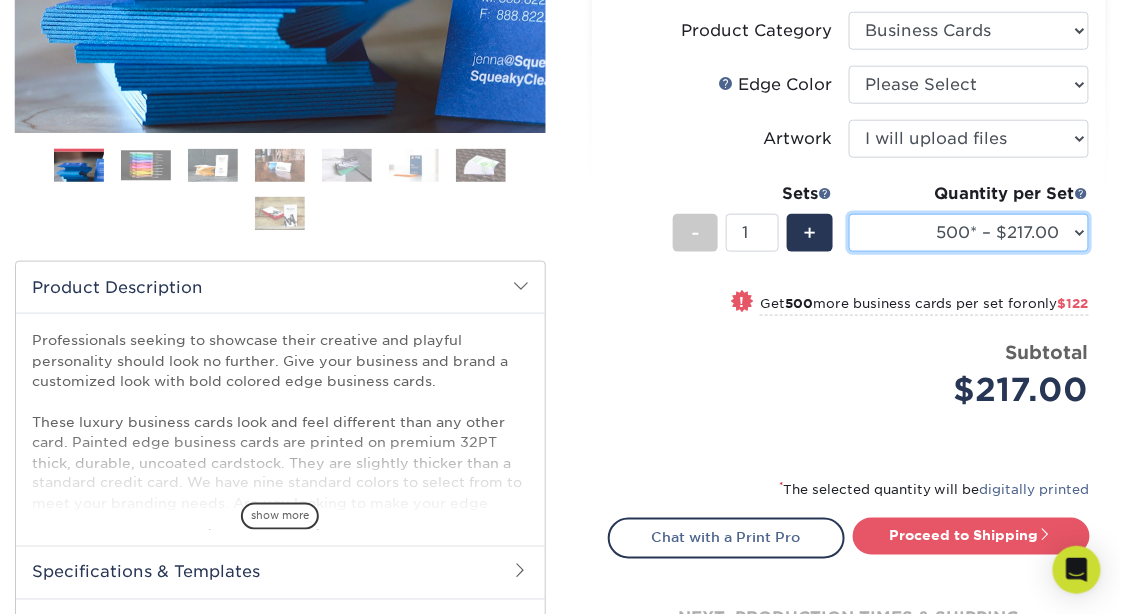 scroll, scrollTop: 468, scrollLeft: 0, axis: vertical 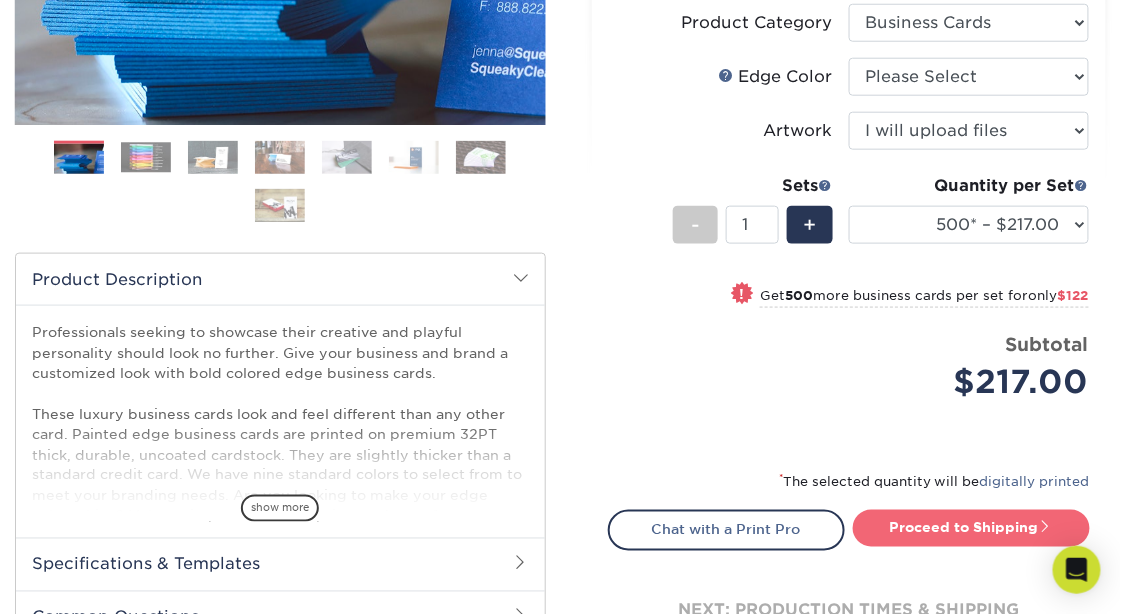 click on "Proceed to Shipping" at bounding box center [971, 528] 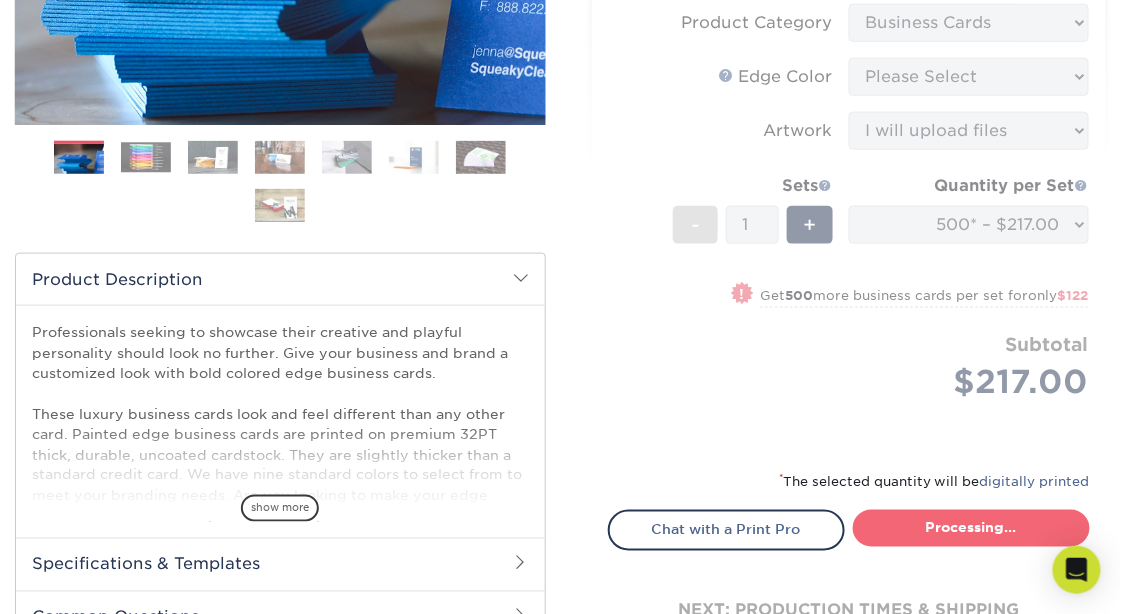 select on "31d45b01-d4a6-4b39-b84d-4391606115ca" 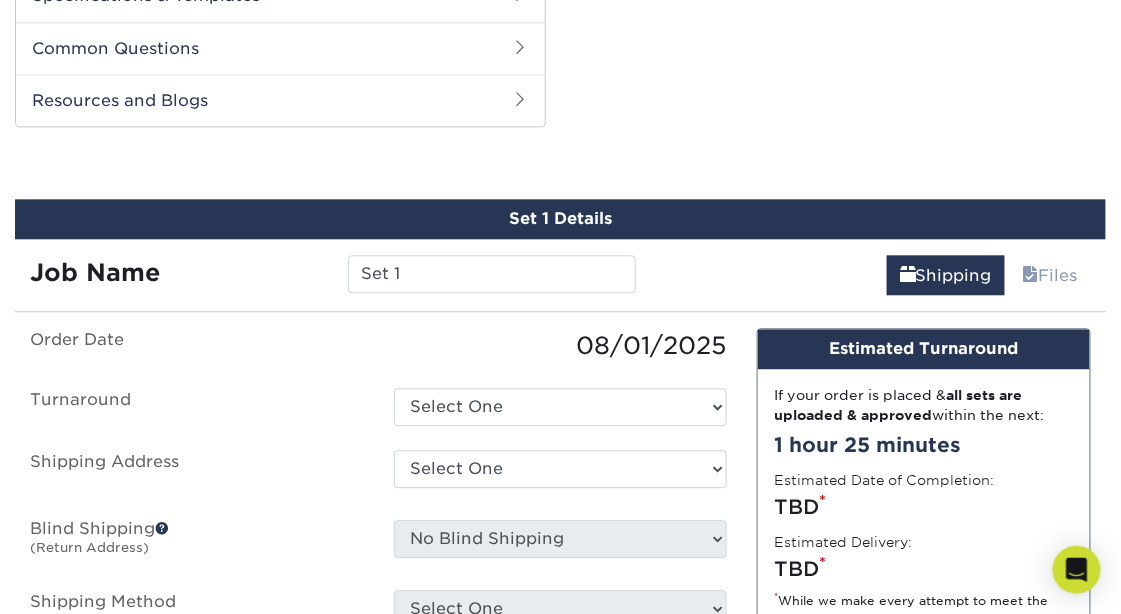 scroll, scrollTop: 1063, scrollLeft: 0, axis: vertical 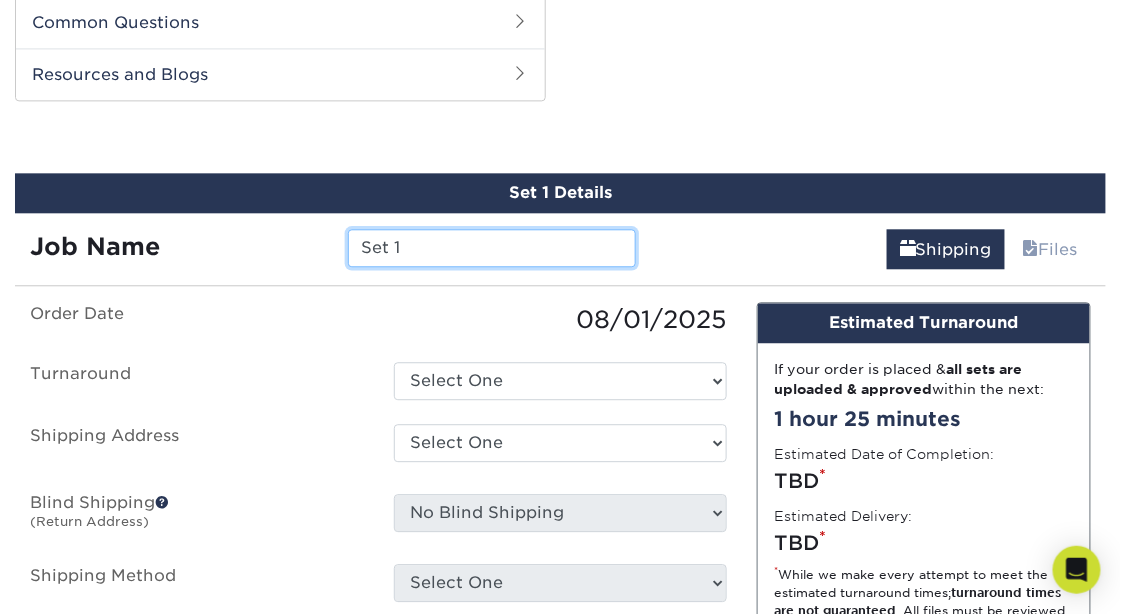 click on "Set 1" at bounding box center [492, 248] 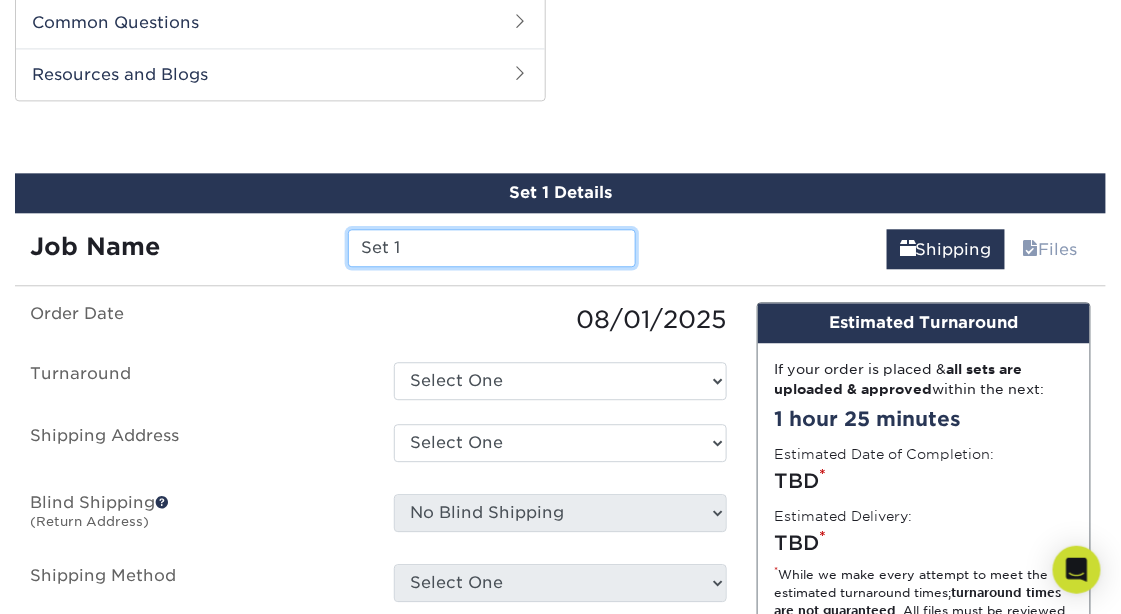 drag, startPoint x: 413, startPoint y: 248, endPoint x: 330, endPoint y: 248, distance: 83 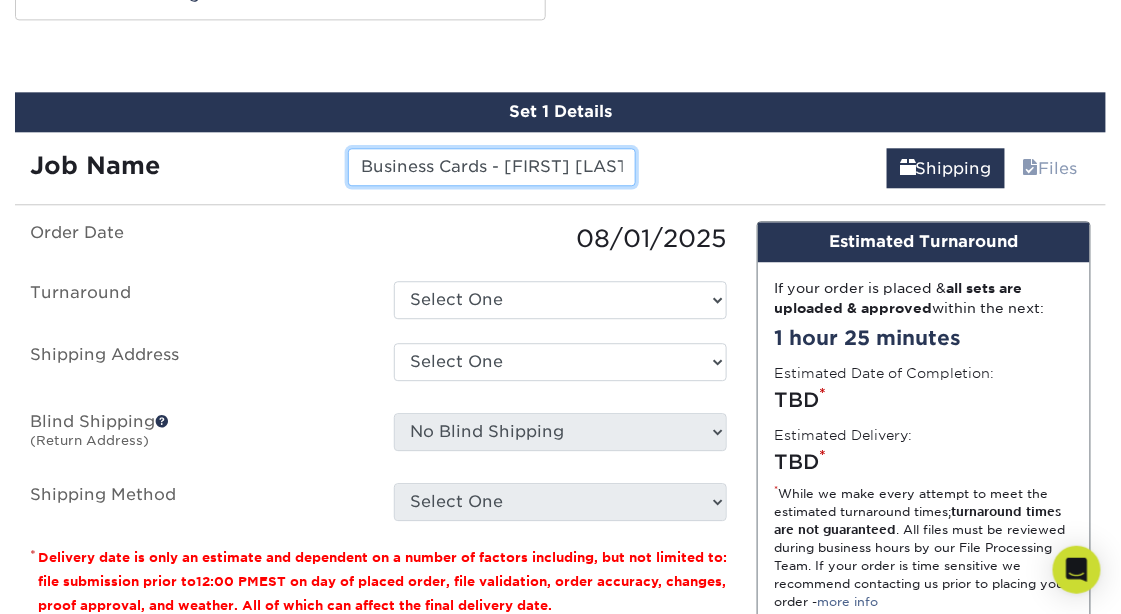 scroll, scrollTop: 1152, scrollLeft: 0, axis: vertical 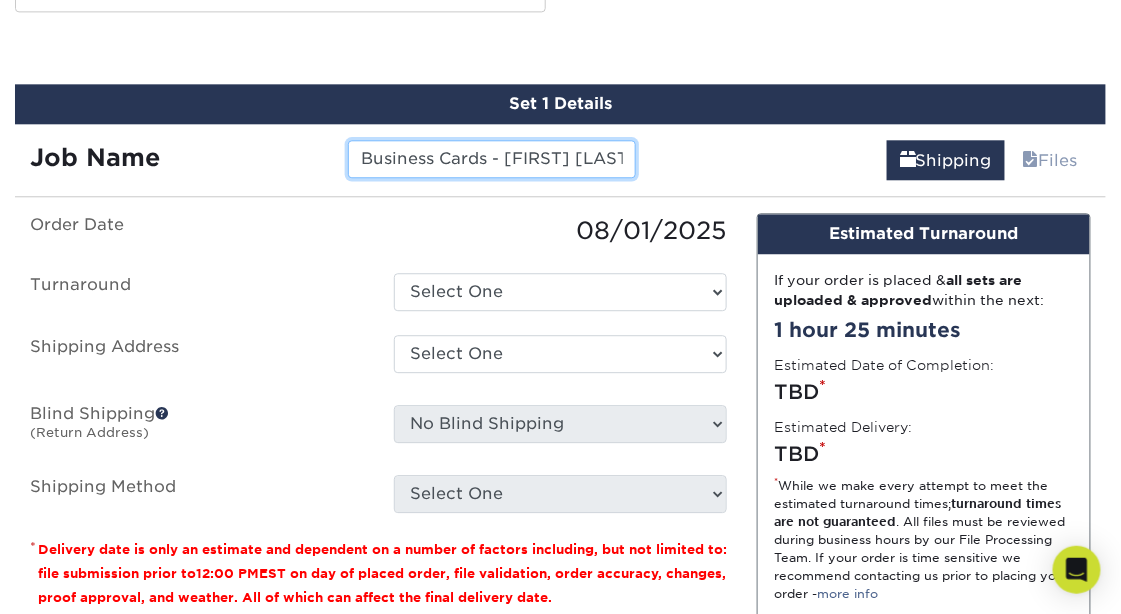 type on "Business Cards - [NAME] [NAME]" 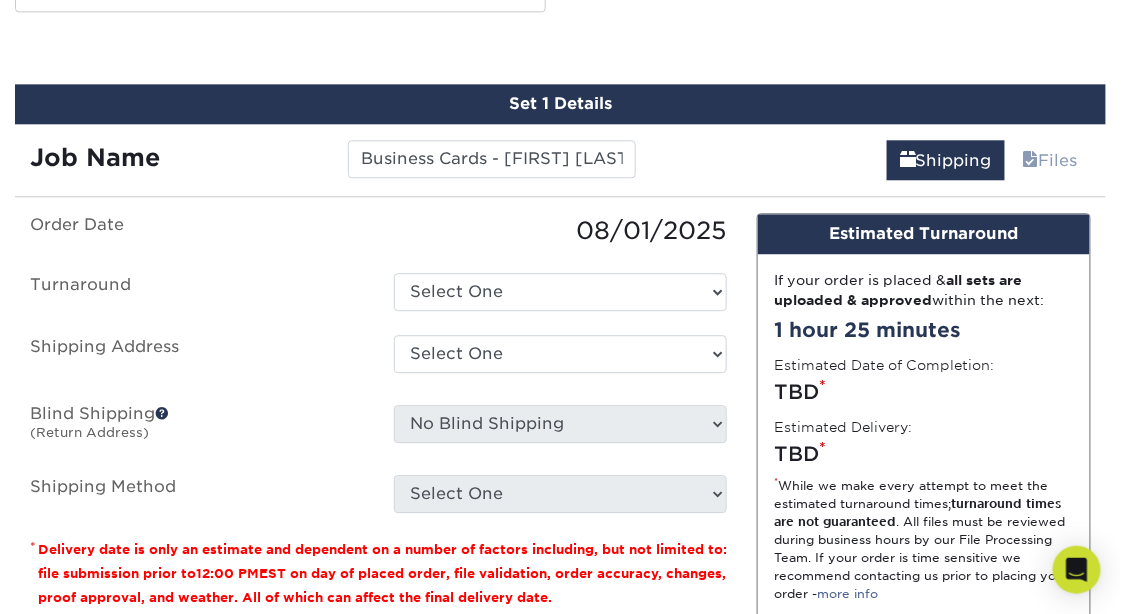 click on "Select One 2-4 Business Days" at bounding box center (561, 292) 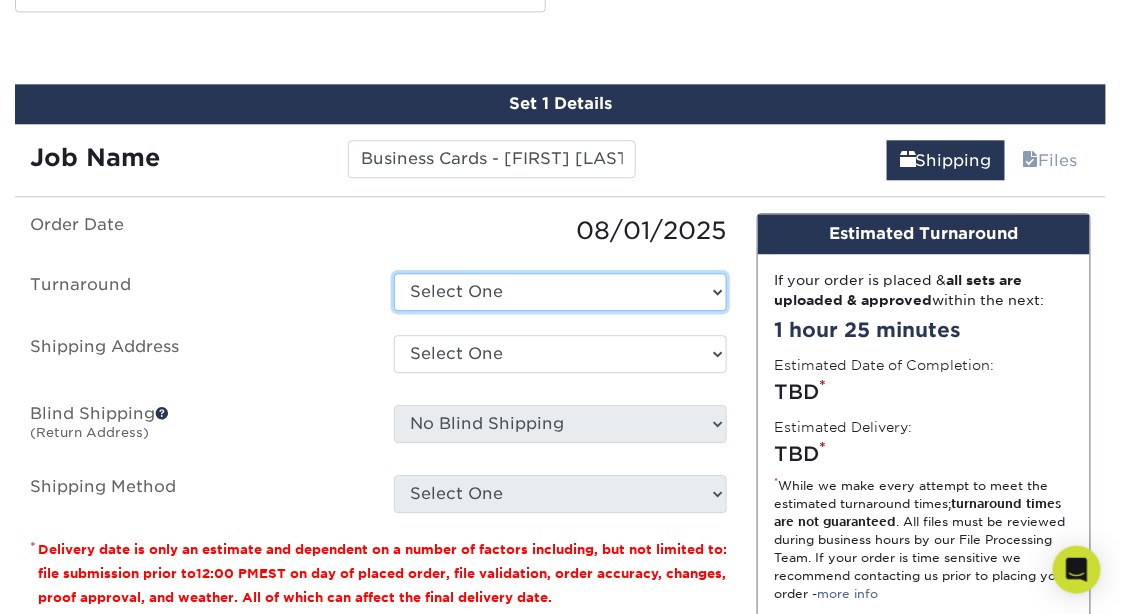 click on "Select One 2-4 Business Days" at bounding box center (561, 292) 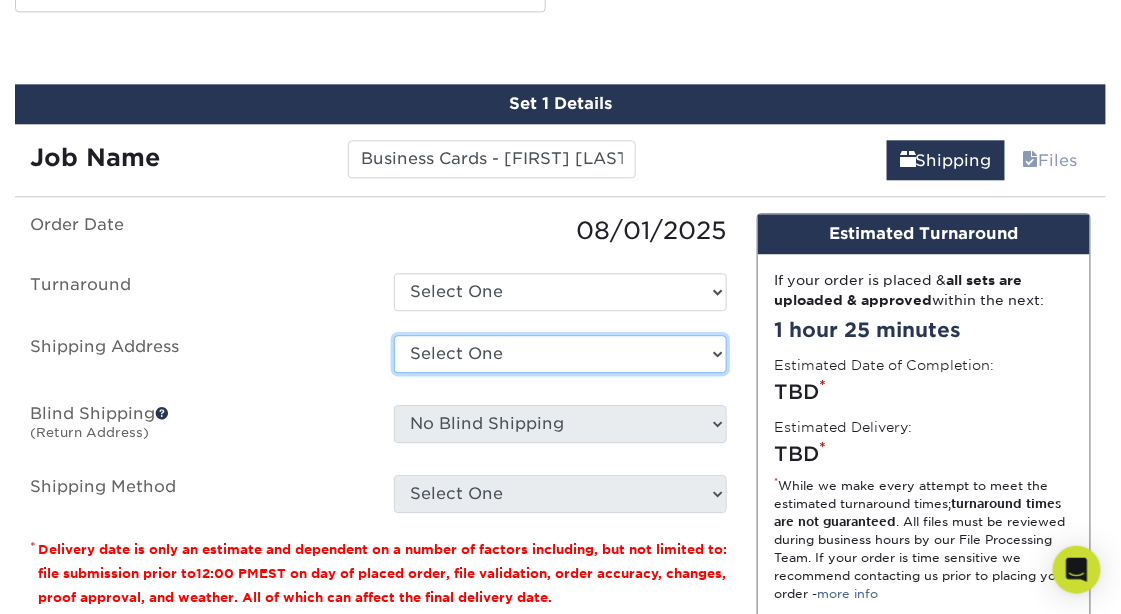 click on "Select One
Andrea Brown Home Address
2020 Air Cargo Hotel - Nashville
Amanda DuPee Home address
Amanda Ramdeholl - Home
Brad Meyers Home Address
Brett Hollifield Home
Brian Mourino Home Address
Brian Steele - Home Address
BTX - LAX Daniel Smeltzer
BTX - MFE Esme Morales
BTX - YTZ NEW
BTX Corp - Michele Charney
BTX Corporate
BTX-ATL
BTX-AUS
BTX-BDL BTX-BDR BTX-BNA" at bounding box center (561, 354) 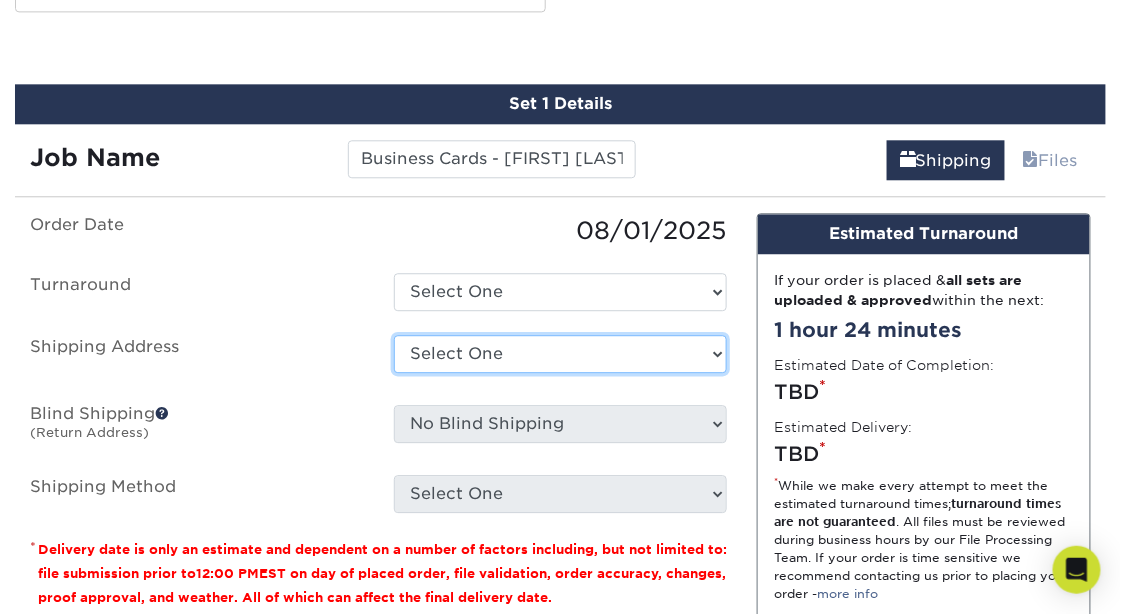 select on "221050" 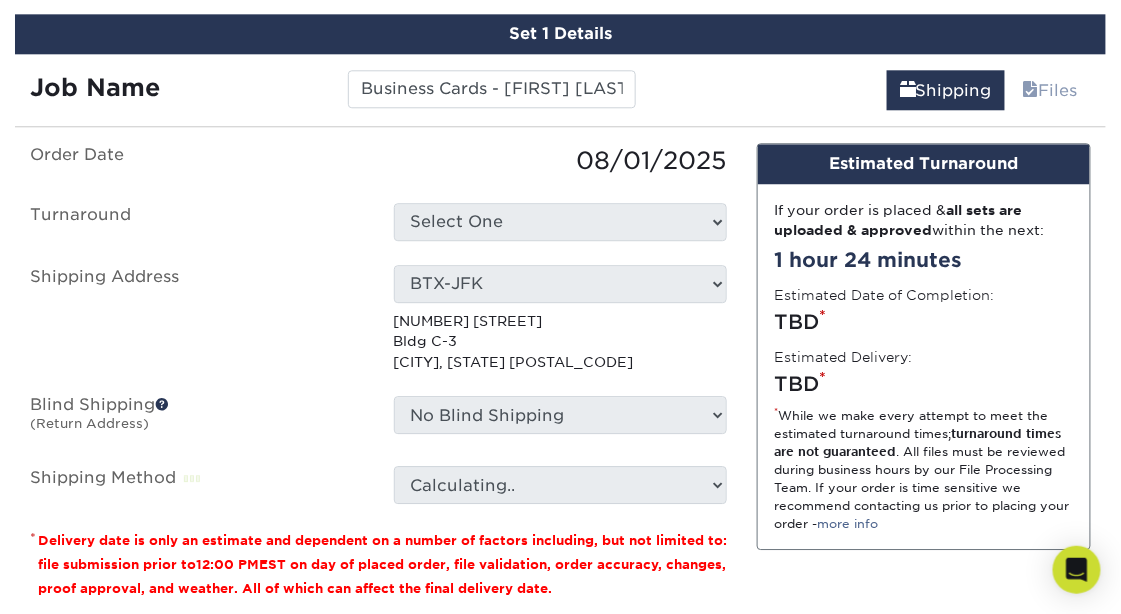 scroll, scrollTop: 1305, scrollLeft: 0, axis: vertical 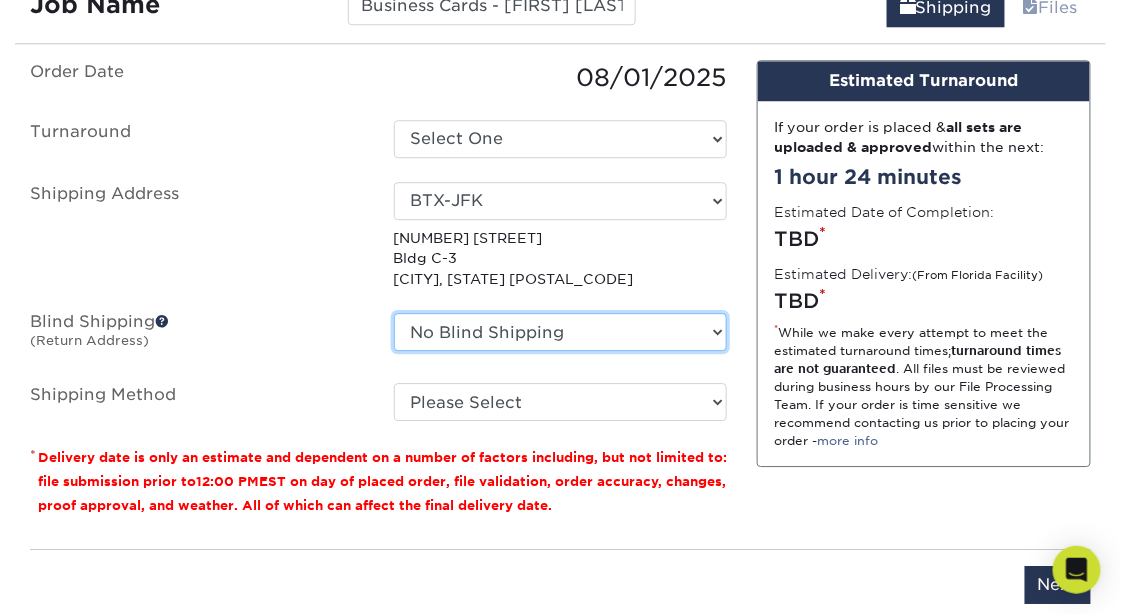 click on "No Blind Shipping
Andrea Brown Home Address
2020 Air Cargo Hotel - Nashville
Amanda DuPee Home address
Amanda Ramdeholl - Home
Brad Meyers Home Address
Brett Hollifield Home
Brian Mourino Home Address
Brian Steele - Home Address
BTX - LAX Daniel Smeltzer
BTX - MFE Esme Morales
BTX - YTZ NEW
BTX Corp - Michele Charney
BTX Corporate
BTX-ATL
BTX-AUS
BTX-BDL BTX-BDR" at bounding box center [561, 332] 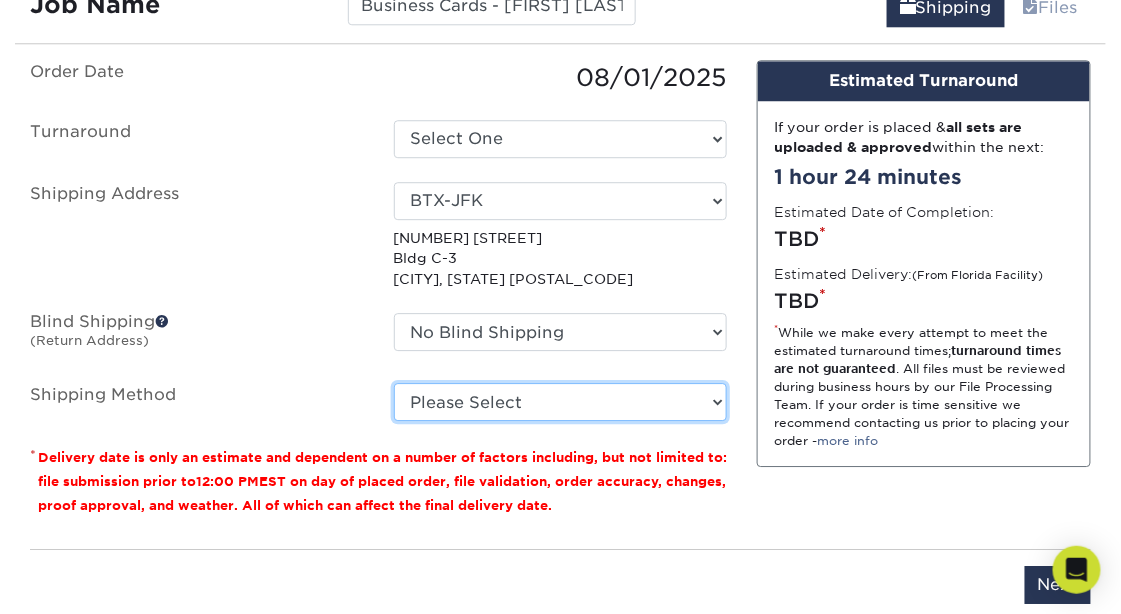 click on "Please Select Ground Shipping (+$8.96) 3 Day Shipping Service (+$17.98) 2 Day Air Shipping (+$20.35) Next Day Shipping by 5pm (+$33.13) Next Day Shipping by 12 noon (+$34.64) Next Day Air Early A.M. (+$176.01)" at bounding box center [561, 402] 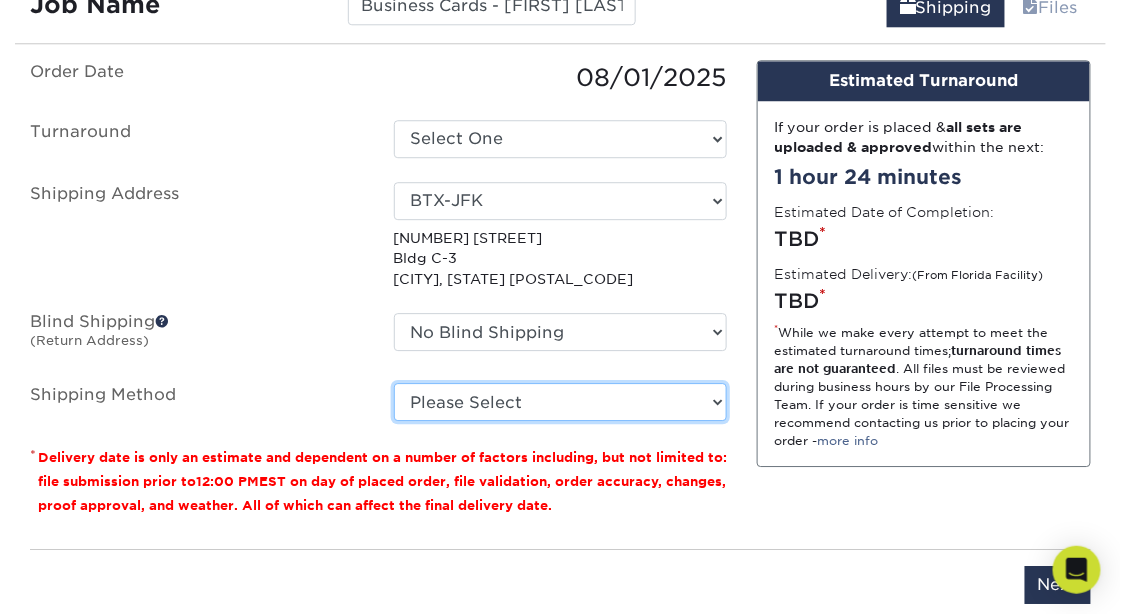 select on "03" 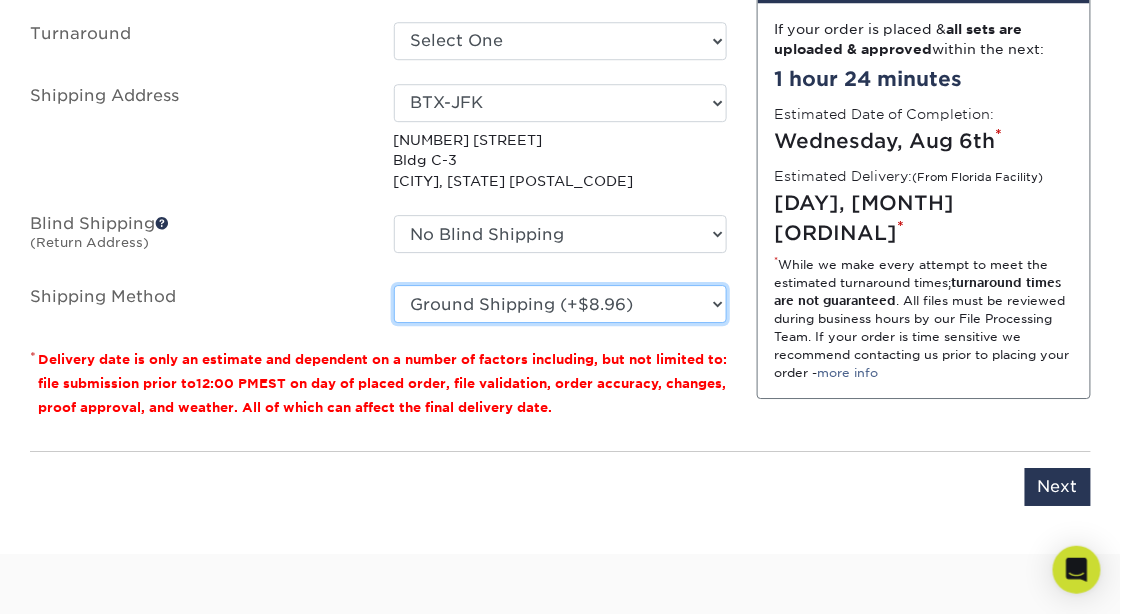 scroll, scrollTop: 1469, scrollLeft: 0, axis: vertical 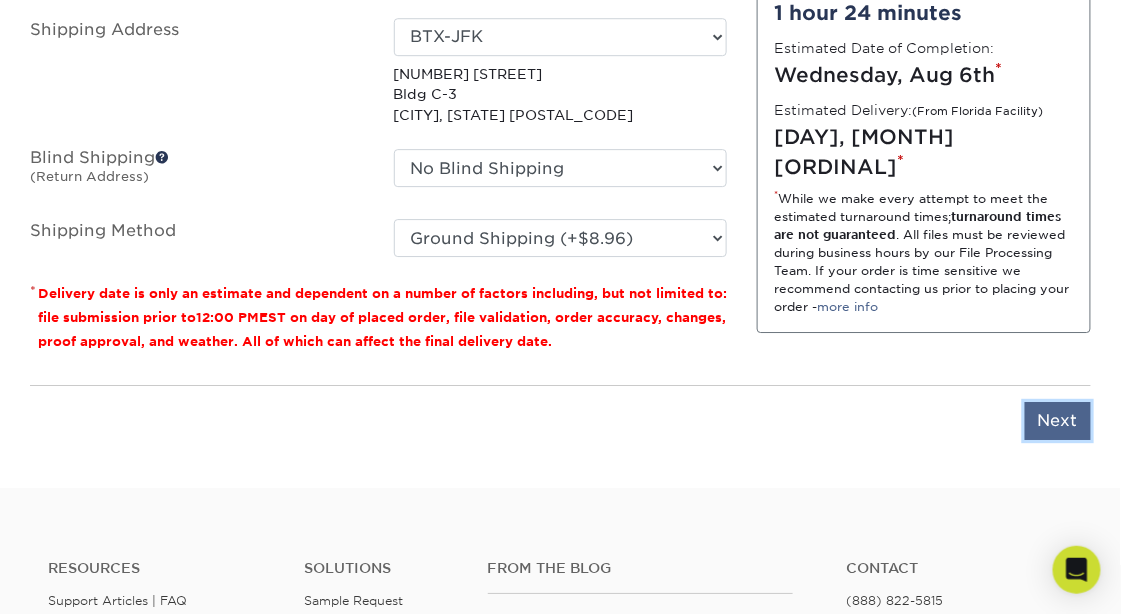 click on "Next" at bounding box center (1058, 421) 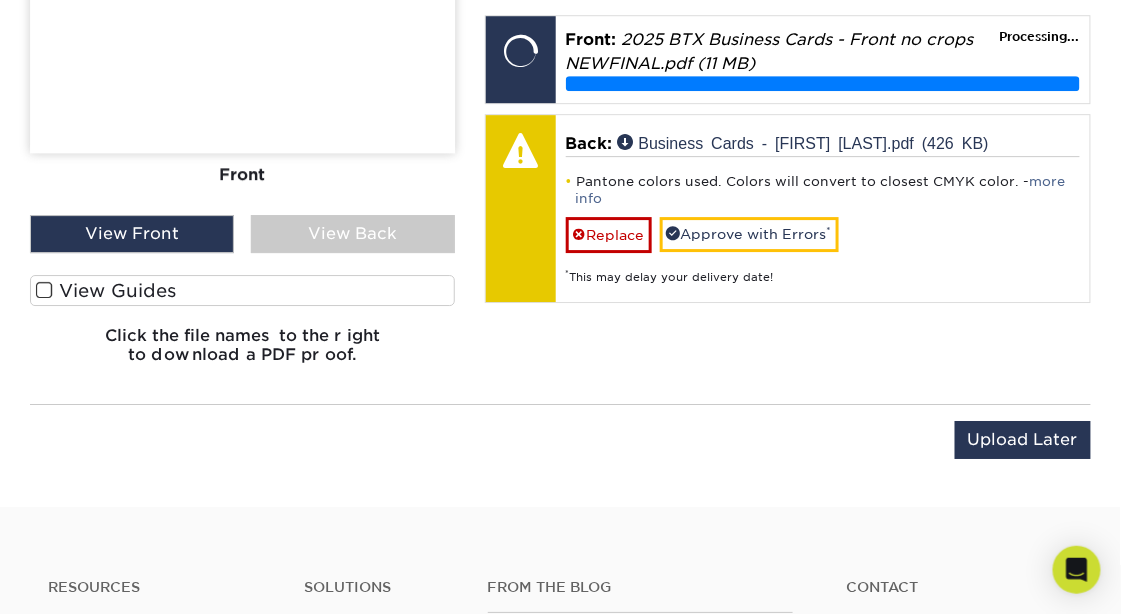 scroll, scrollTop: 1344, scrollLeft: 0, axis: vertical 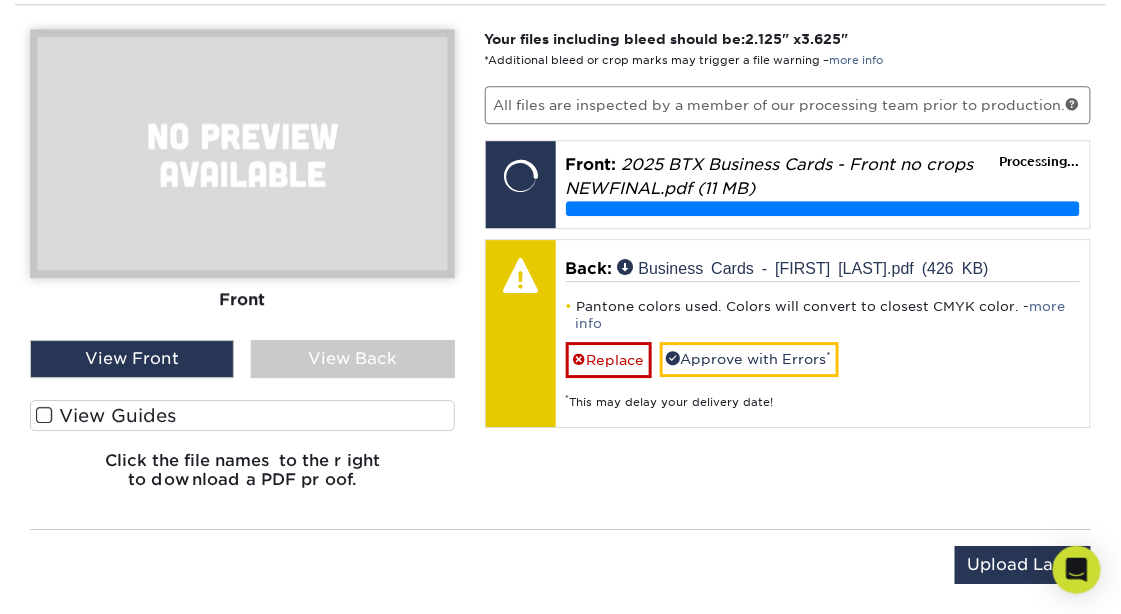 click on "View Back" at bounding box center [353, 359] 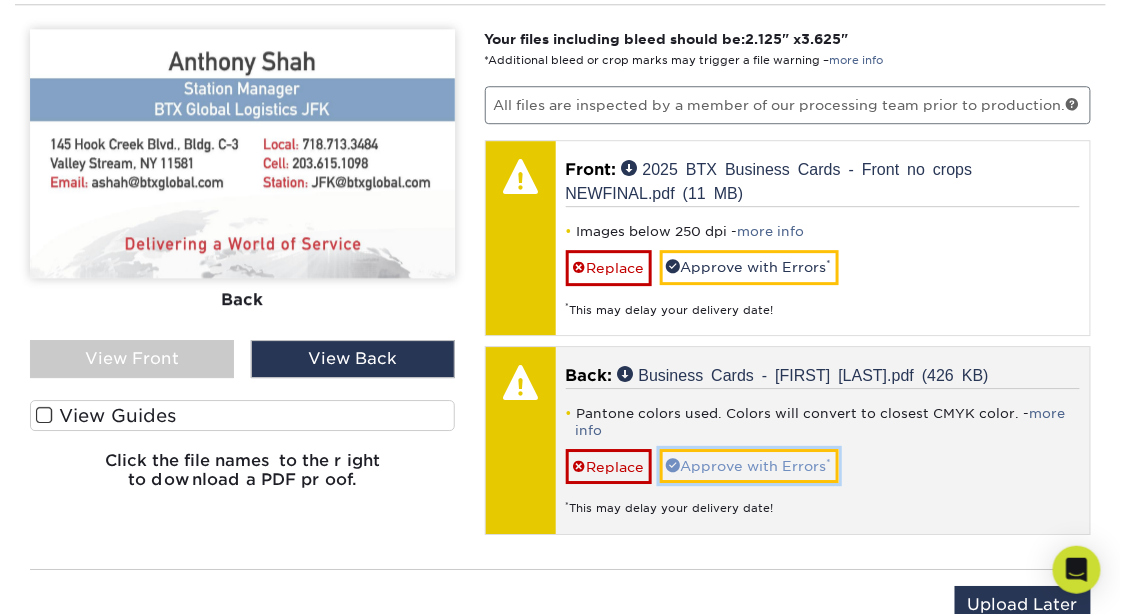 click on "Approve with Errors *" at bounding box center [749, 466] 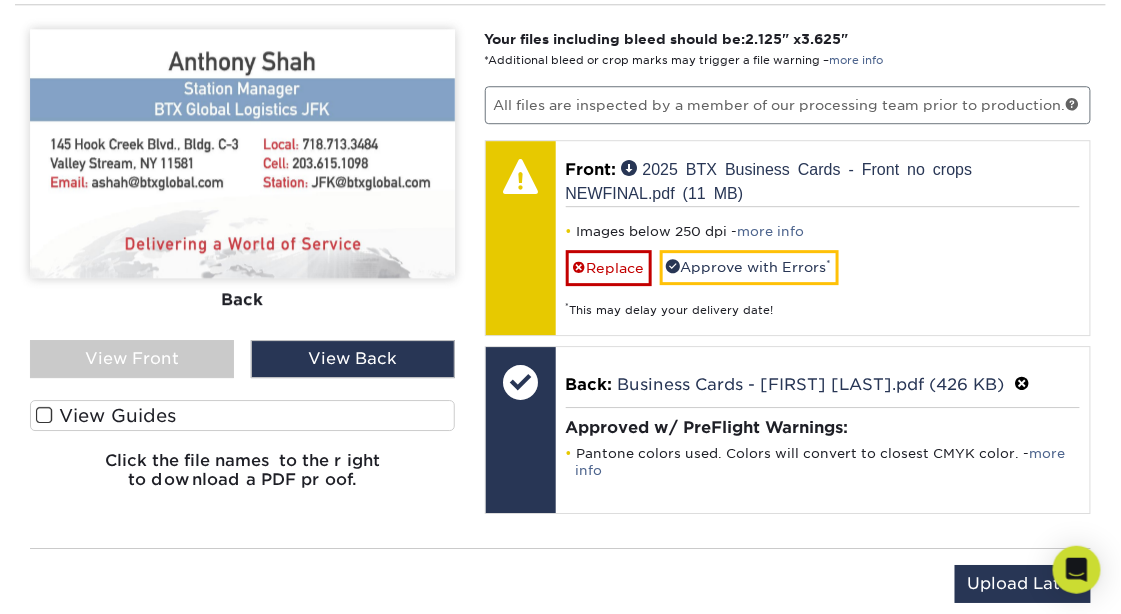 click on "View Front" at bounding box center [132, 359] 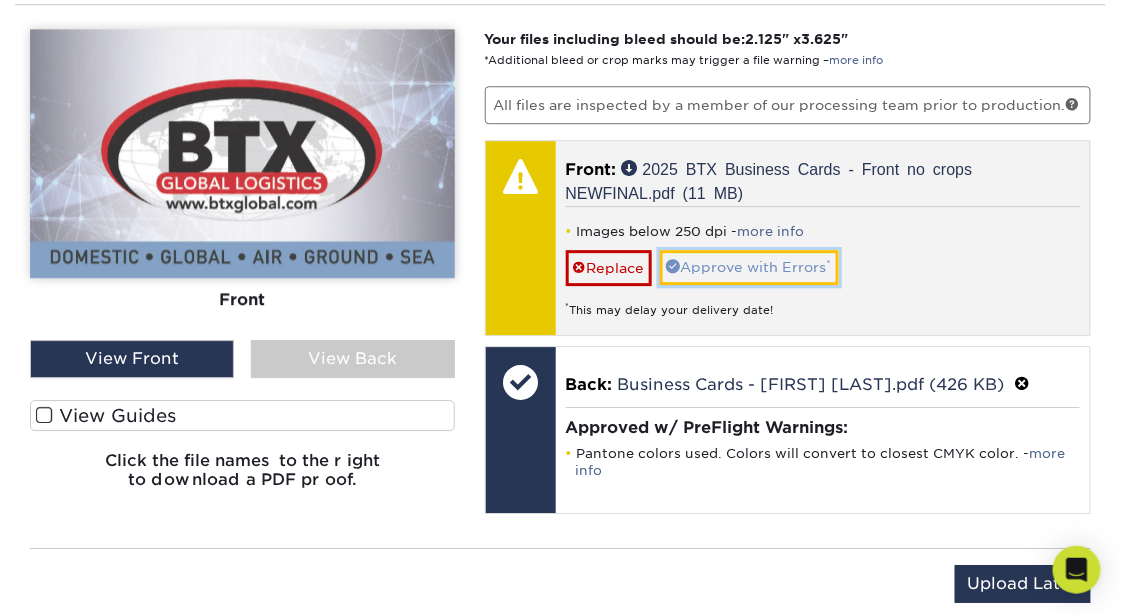 click on "Approve with Errors *" at bounding box center (749, 267) 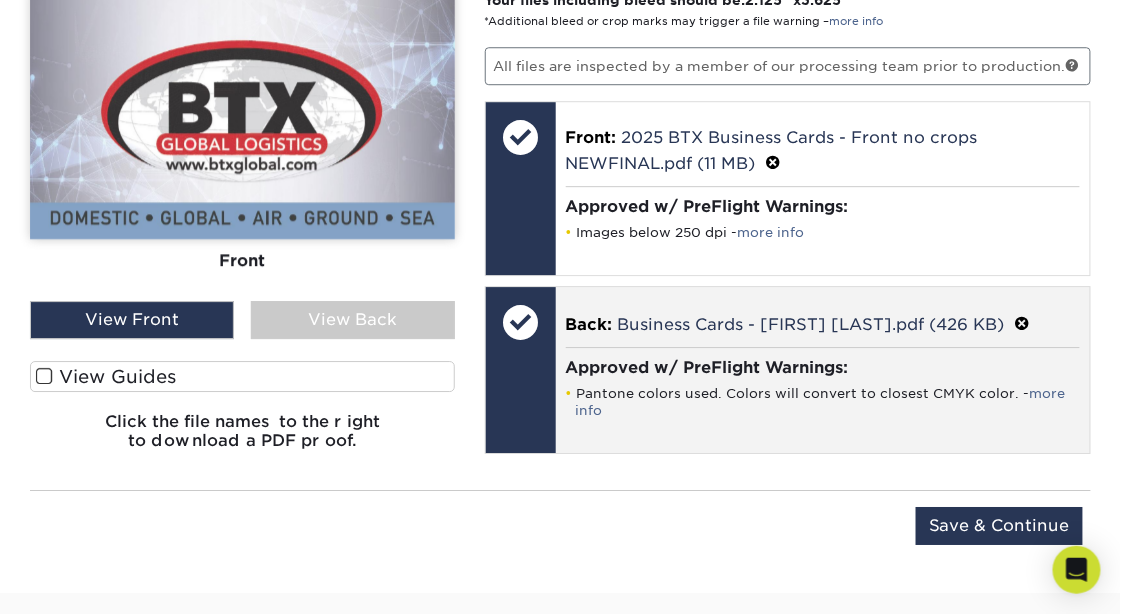 scroll, scrollTop: 1396, scrollLeft: 0, axis: vertical 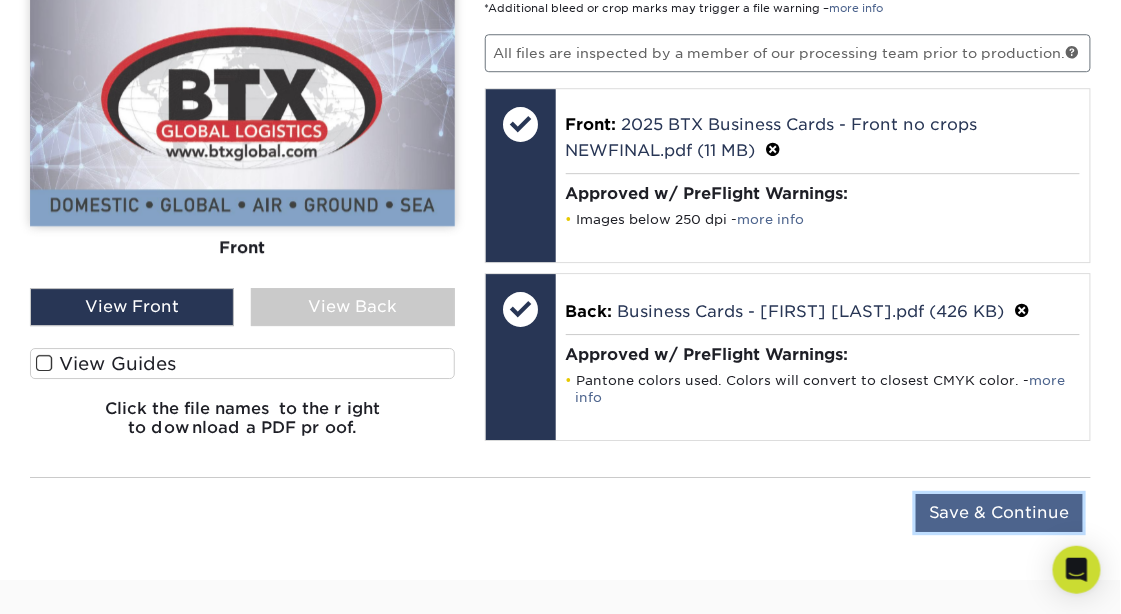 click on "Save & Continue" at bounding box center (999, 513) 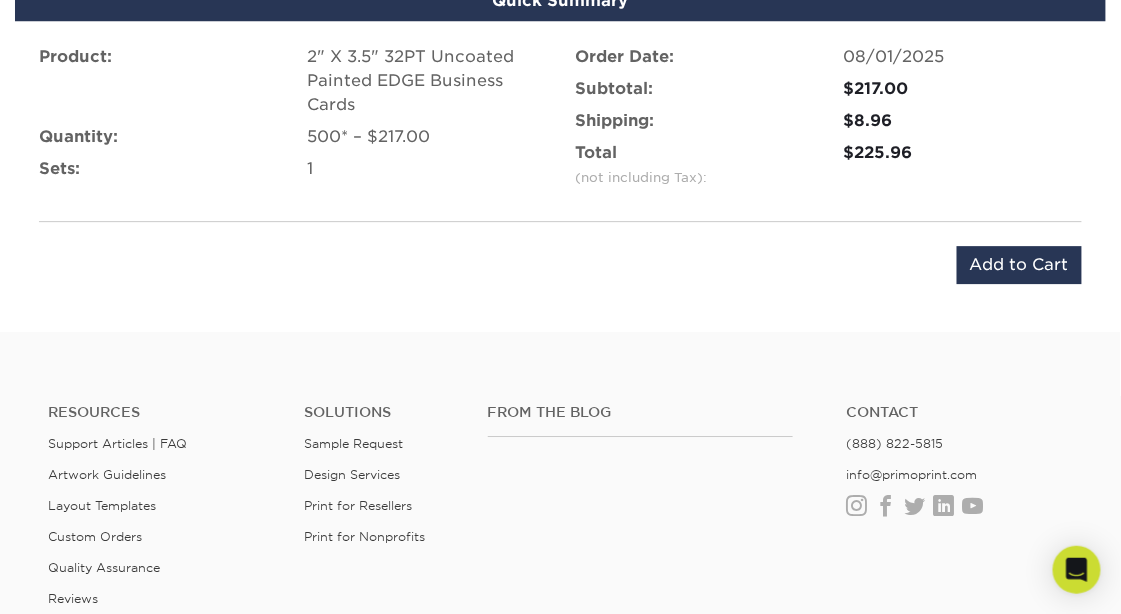 scroll, scrollTop: 1382, scrollLeft: 0, axis: vertical 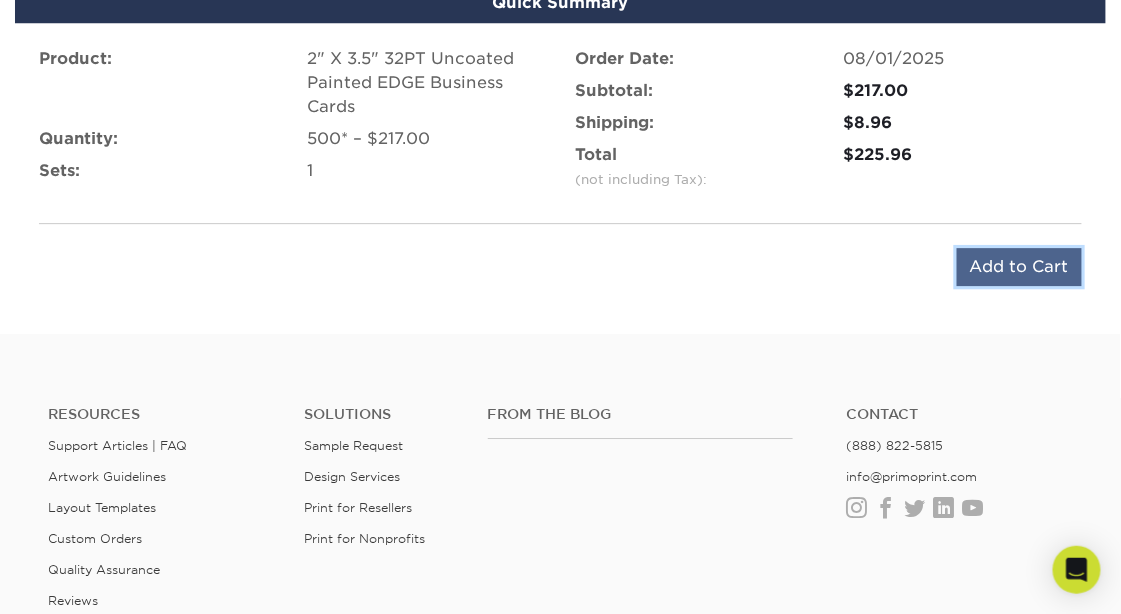 click on "Add to Cart" at bounding box center [1019, 267] 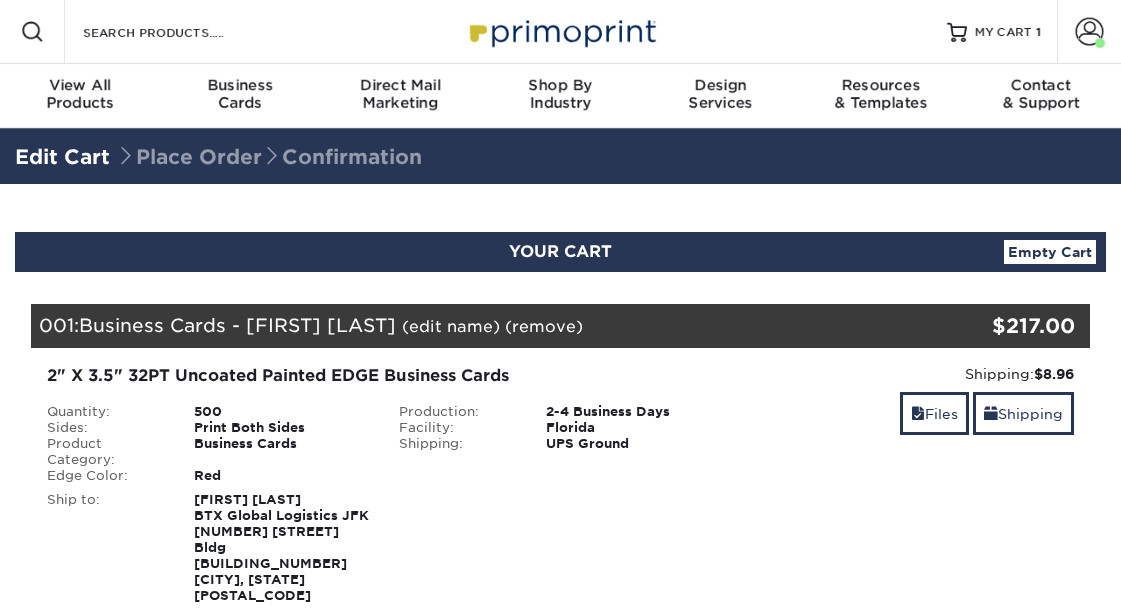 scroll, scrollTop: 0, scrollLeft: 0, axis: both 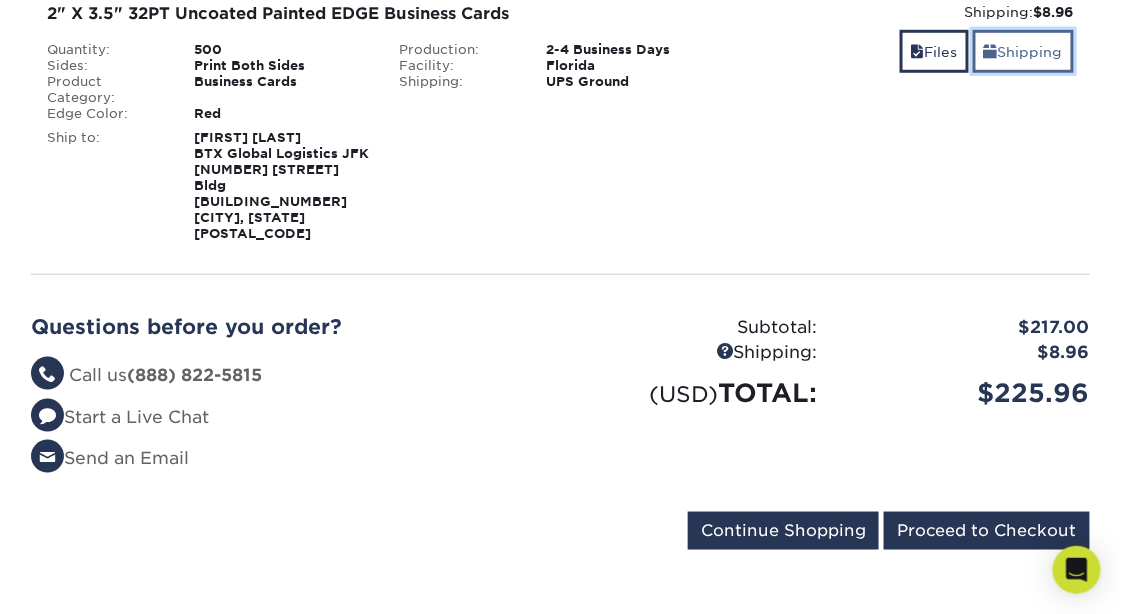 click on "Shipping" at bounding box center [1023, 51] 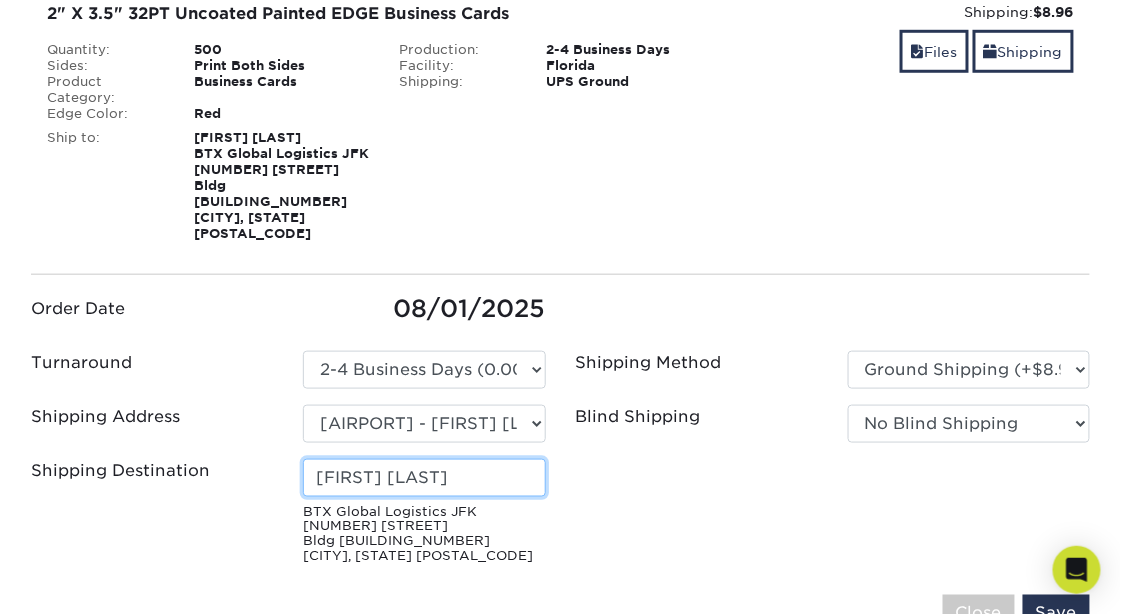 drag, startPoint x: 455, startPoint y: 446, endPoint x: 283, endPoint y: 435, distance: 172.35138 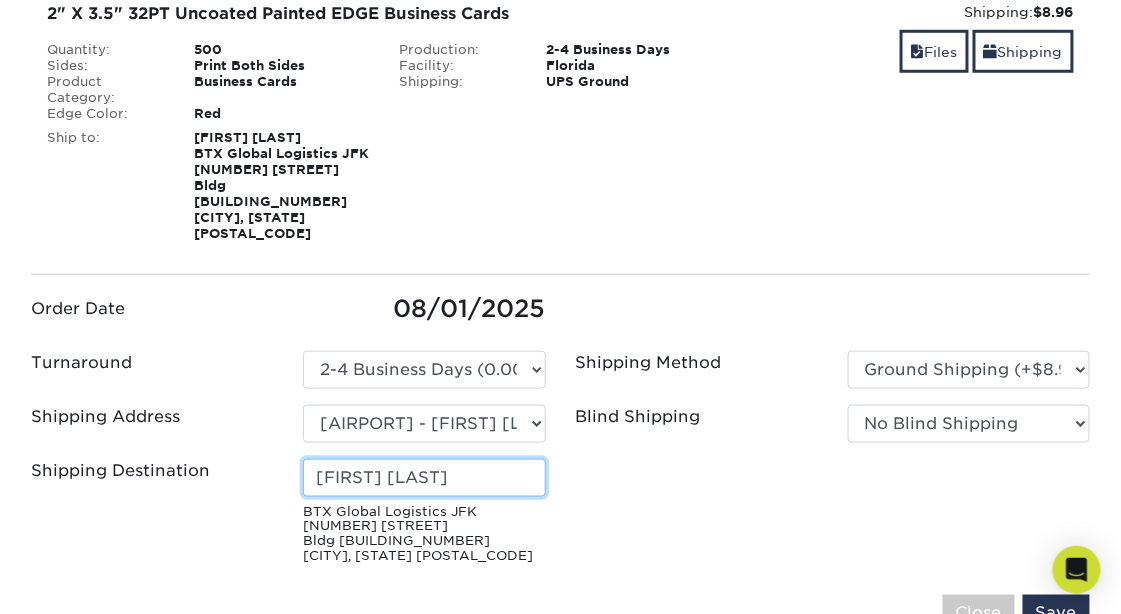 type on "[NAME] [NAME]" 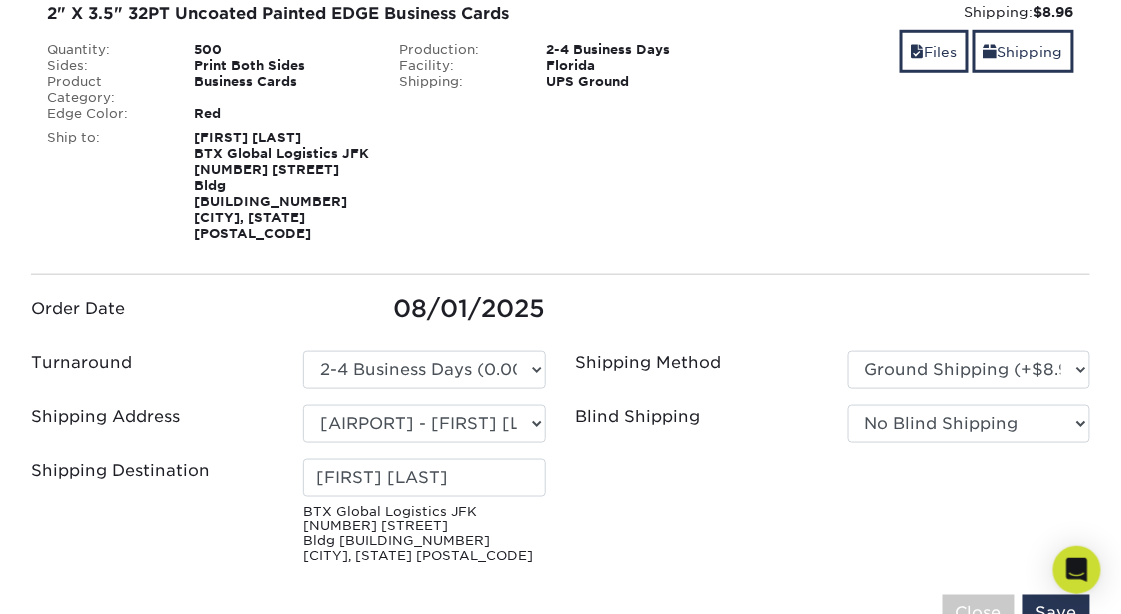 click on "Order Date
08/01/2025
Turnaround Please Select Select One" at bounding box center [560, 431] 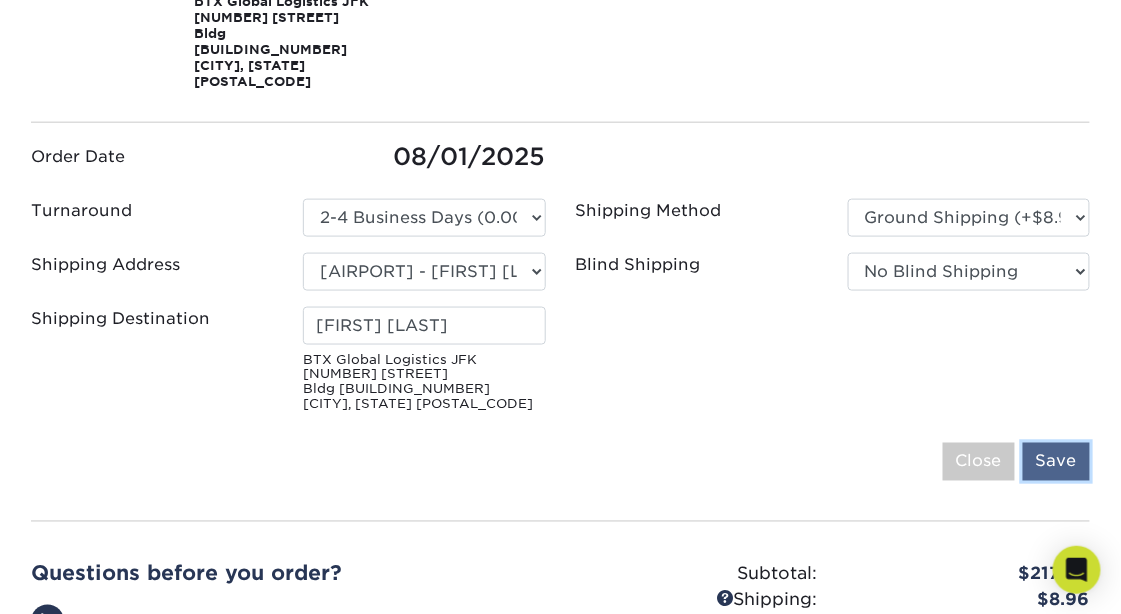 click on "Save" at bounding box center (1056, 462) 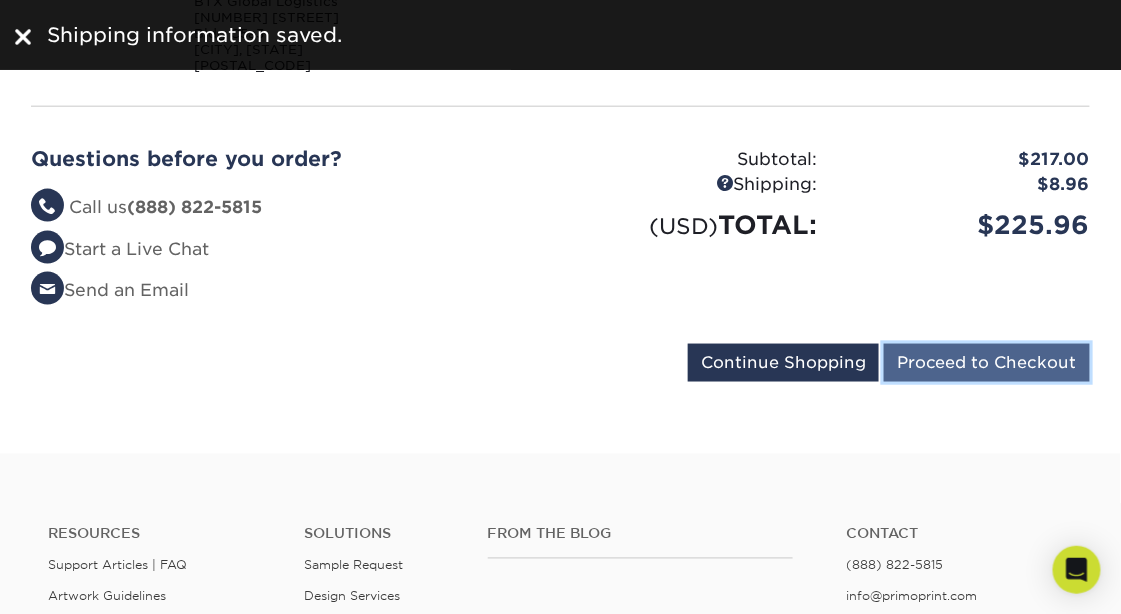 click on "Proceed to Checkout" at bounding box center (987, 363) 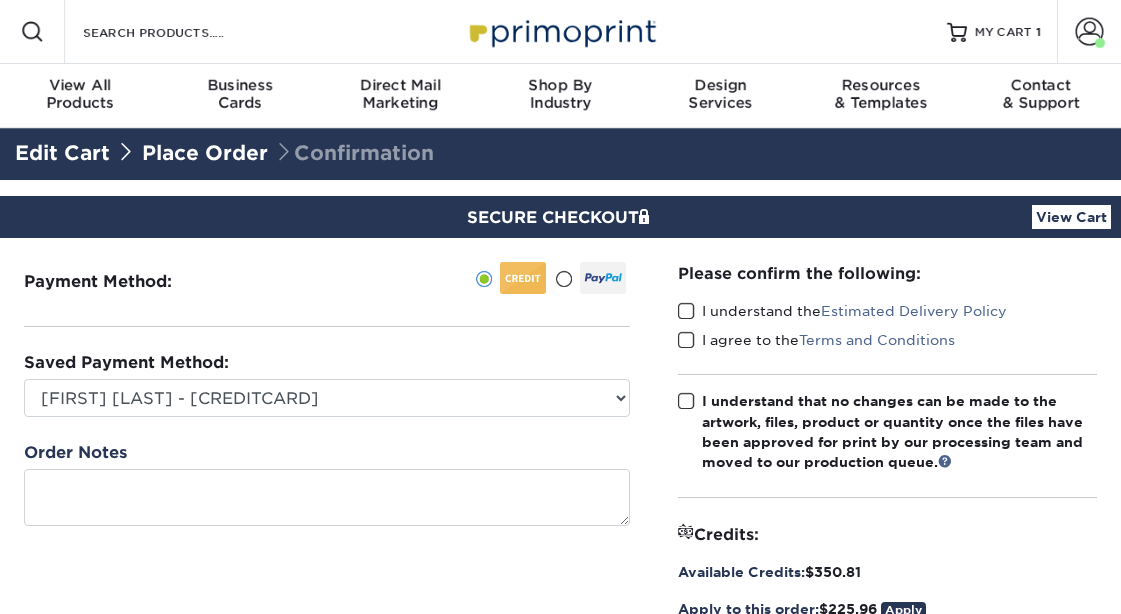 scroll, scrollTop: 0, scrollLeft: 0, axis: both 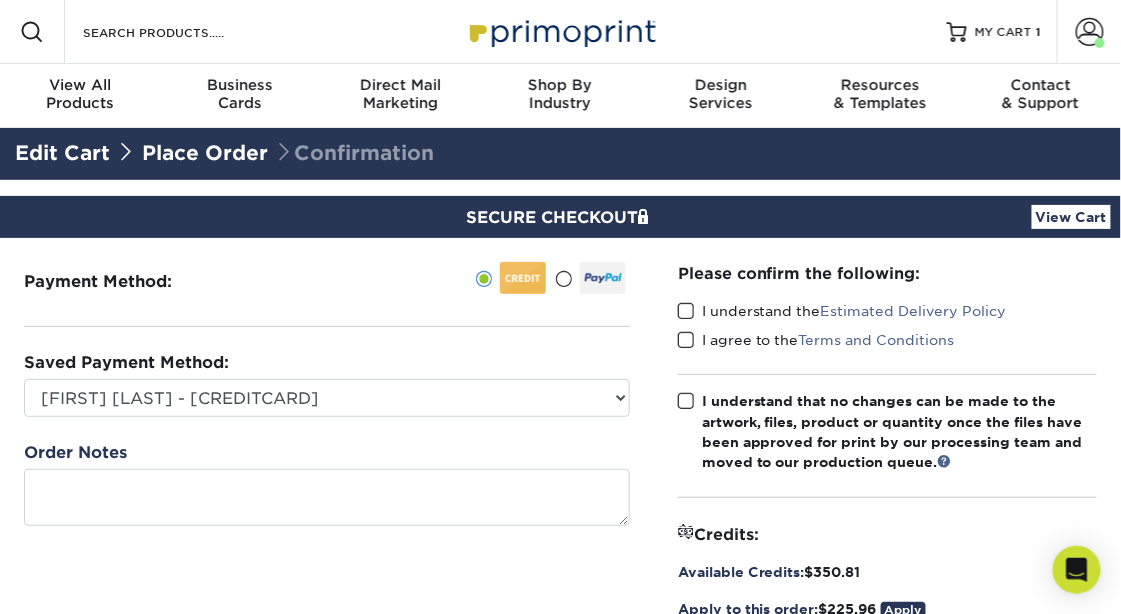 click at bounding box center [686, 311] 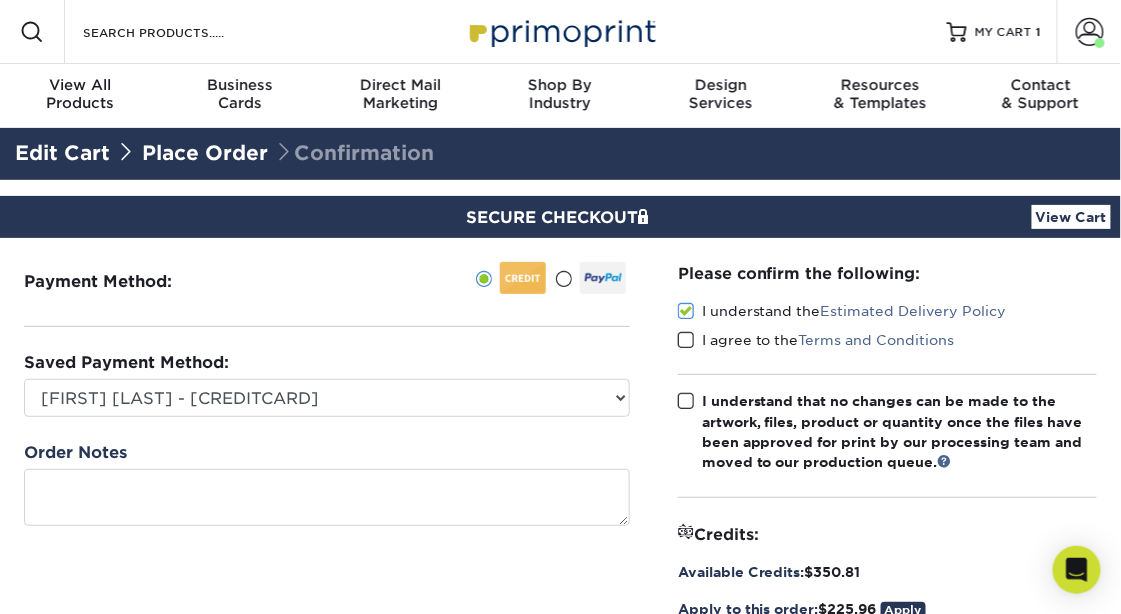 click at bounding box center (686, 340) 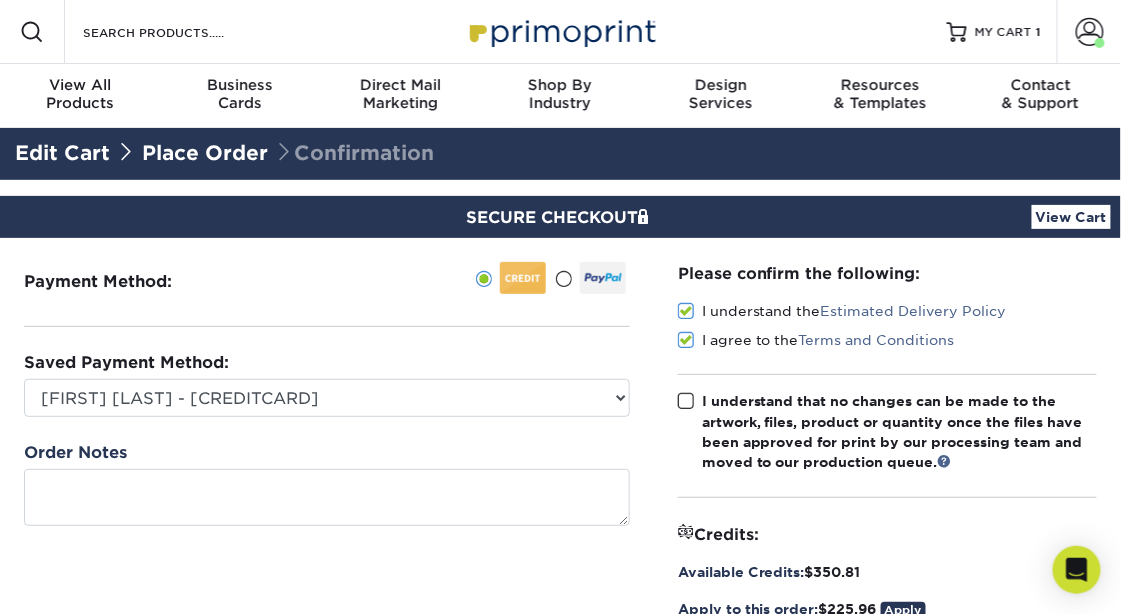 click at bounding box center [686, 401] 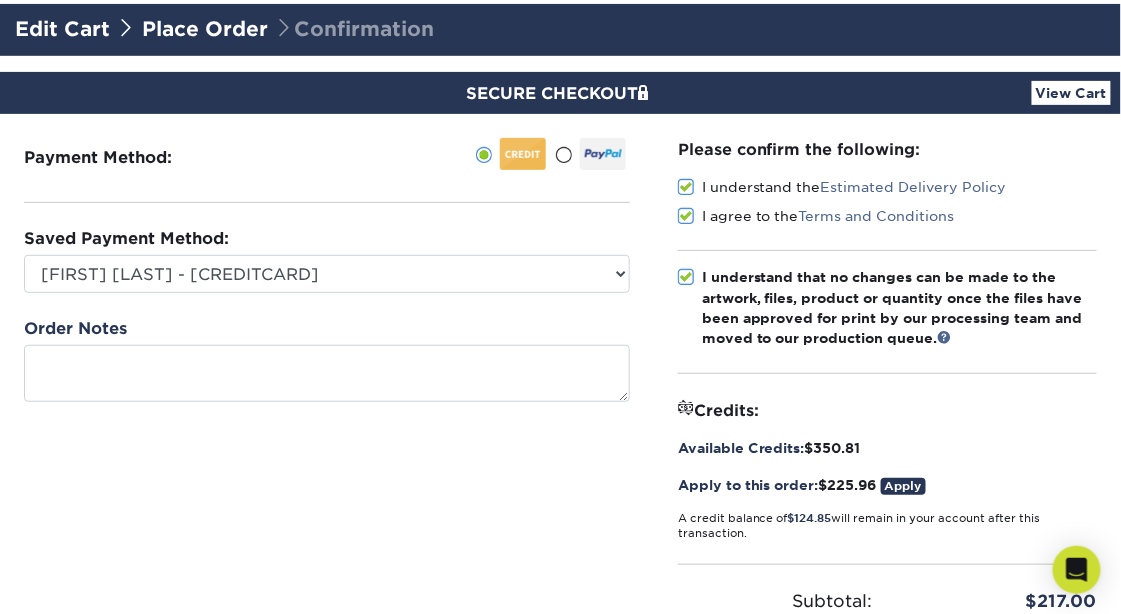 scroll, scrollTop: 432, scrollLeft: 0, axis: vertical 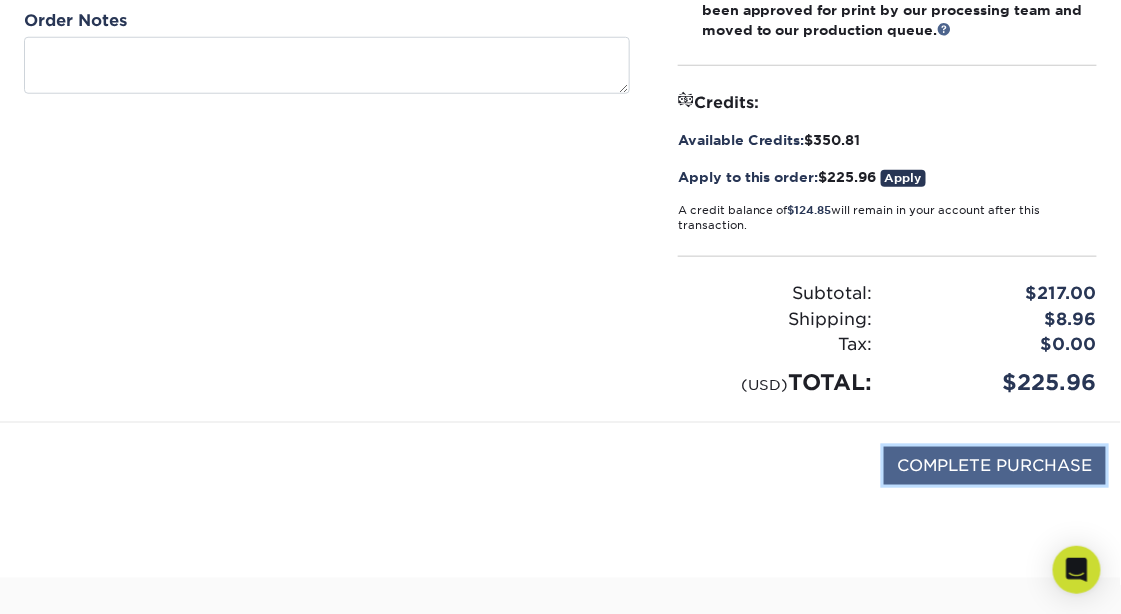 click on "COMPLETE PURCHASE" at bounding box center [995, 466] 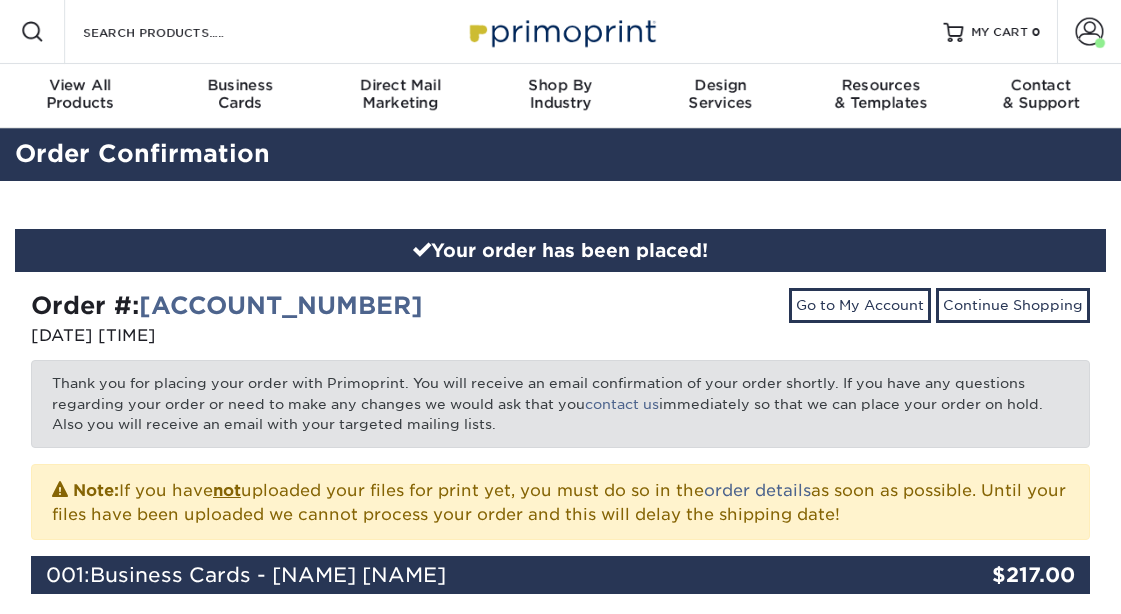 scroll, scrollTop: 0, scrollLeft: 0, axis: both 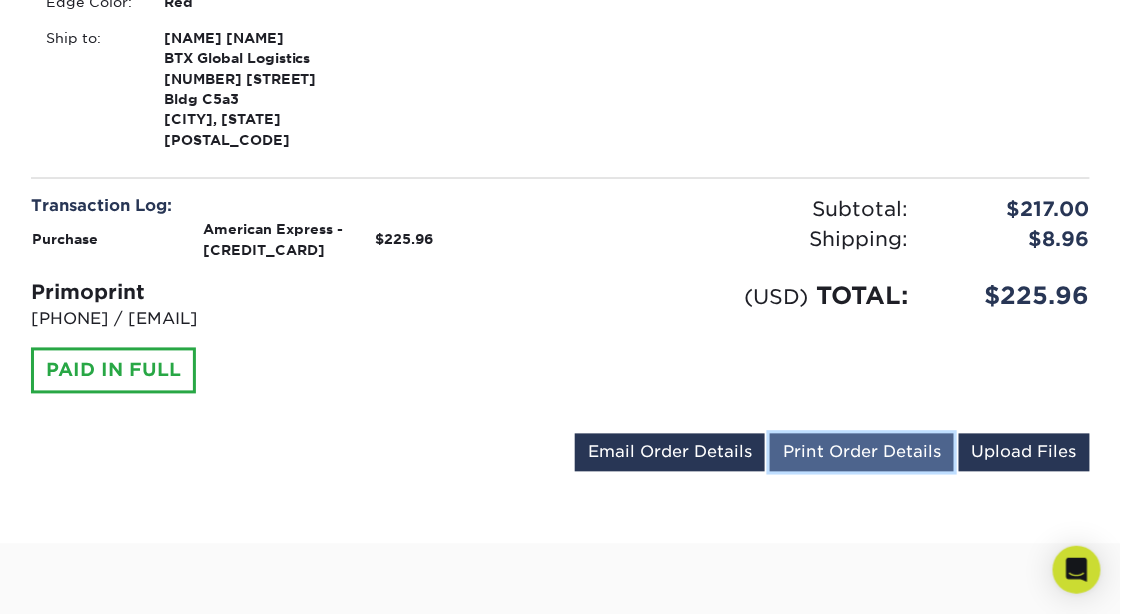 click on "Print Order Details" at bounding box center [862, 453] 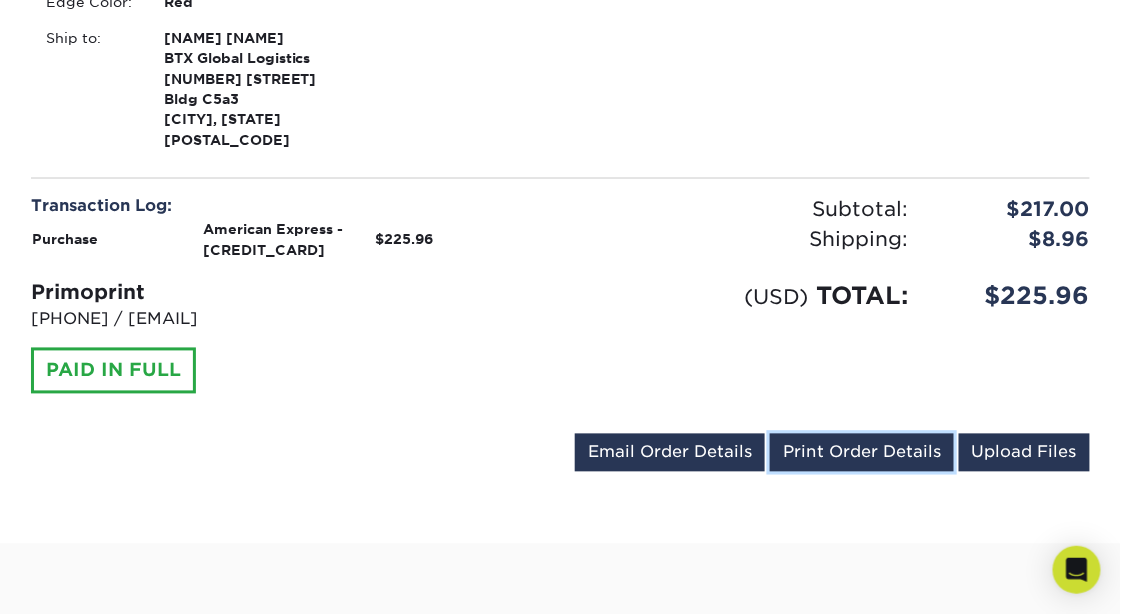 scroll, scrollTop: 737, scrollLeft: 0, axis: vertical 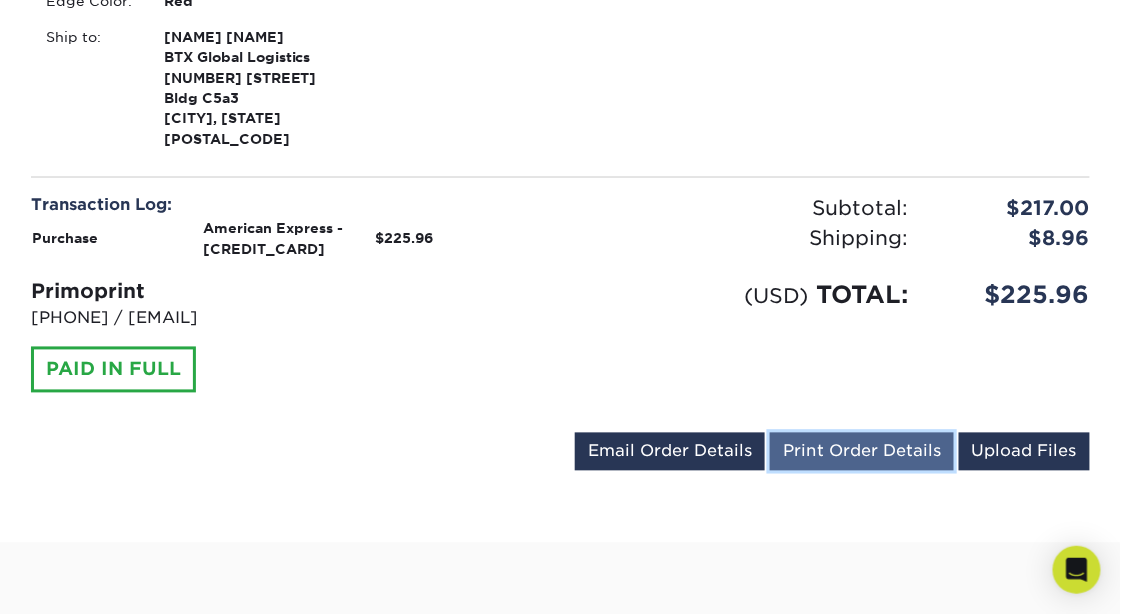 click on "Print Order Details" at bounding box center [862, 452] 